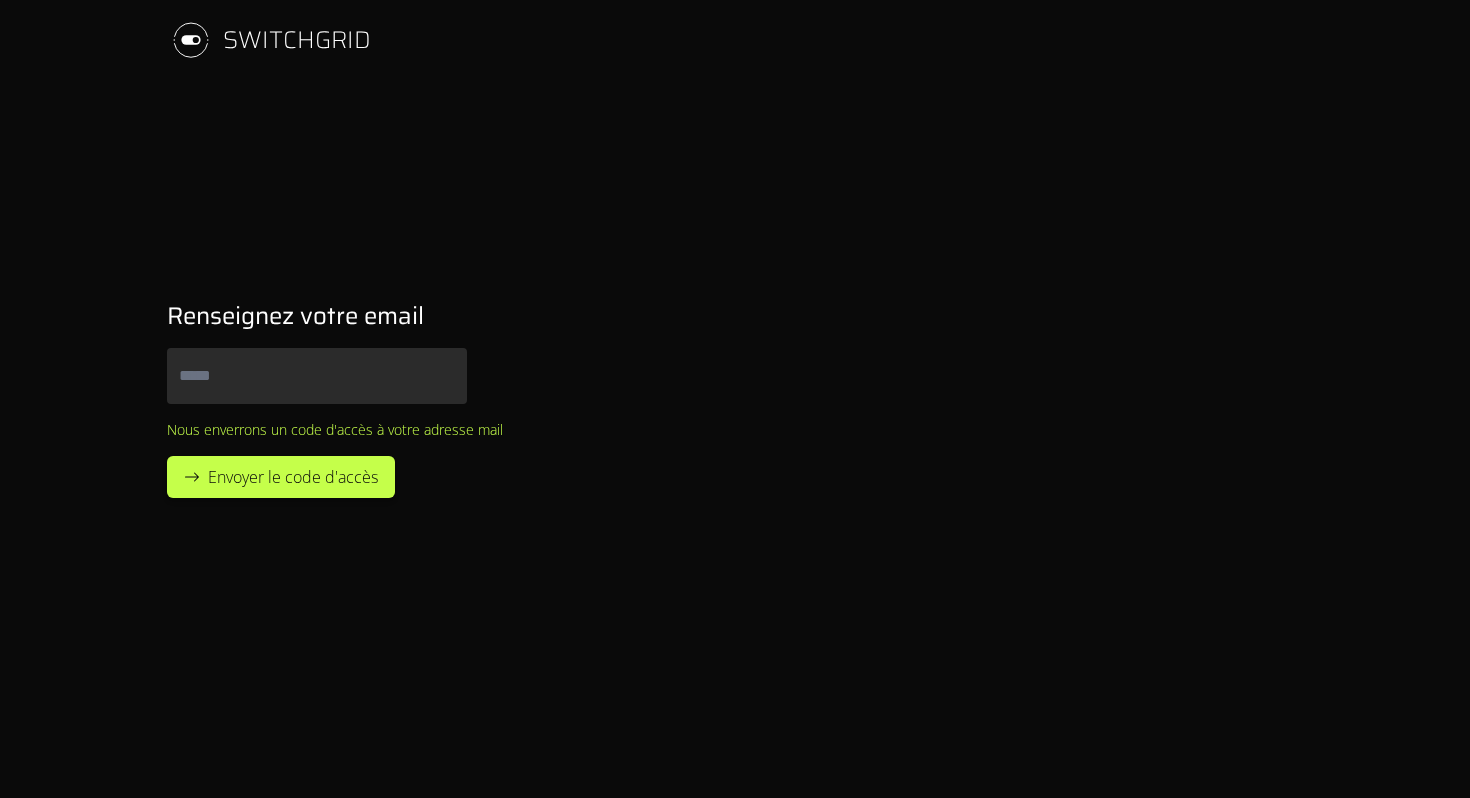 scroll, scrollTop: 0, scrollLeft: 0, axis: both 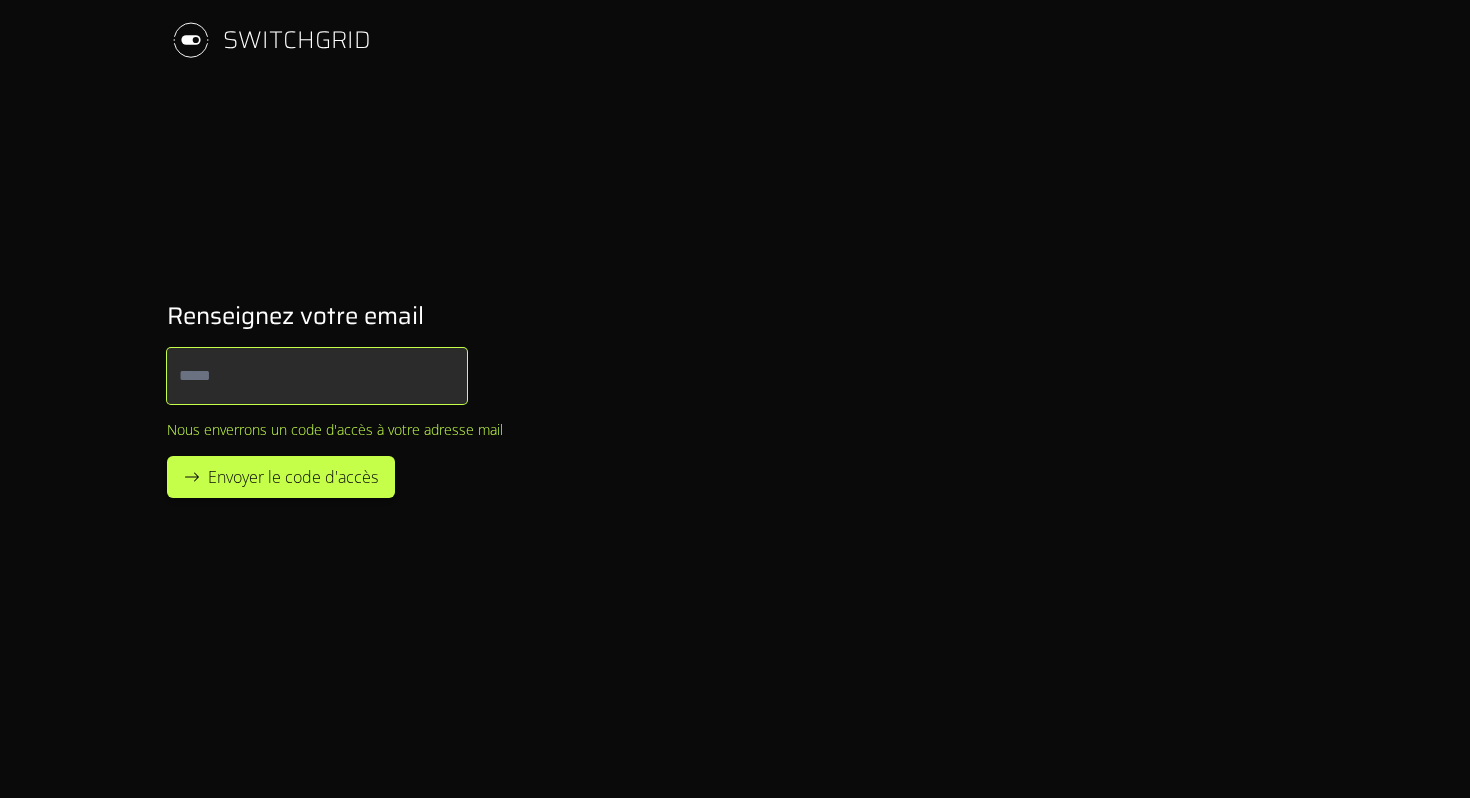 click on "Email" at bounding box center [317, 376] 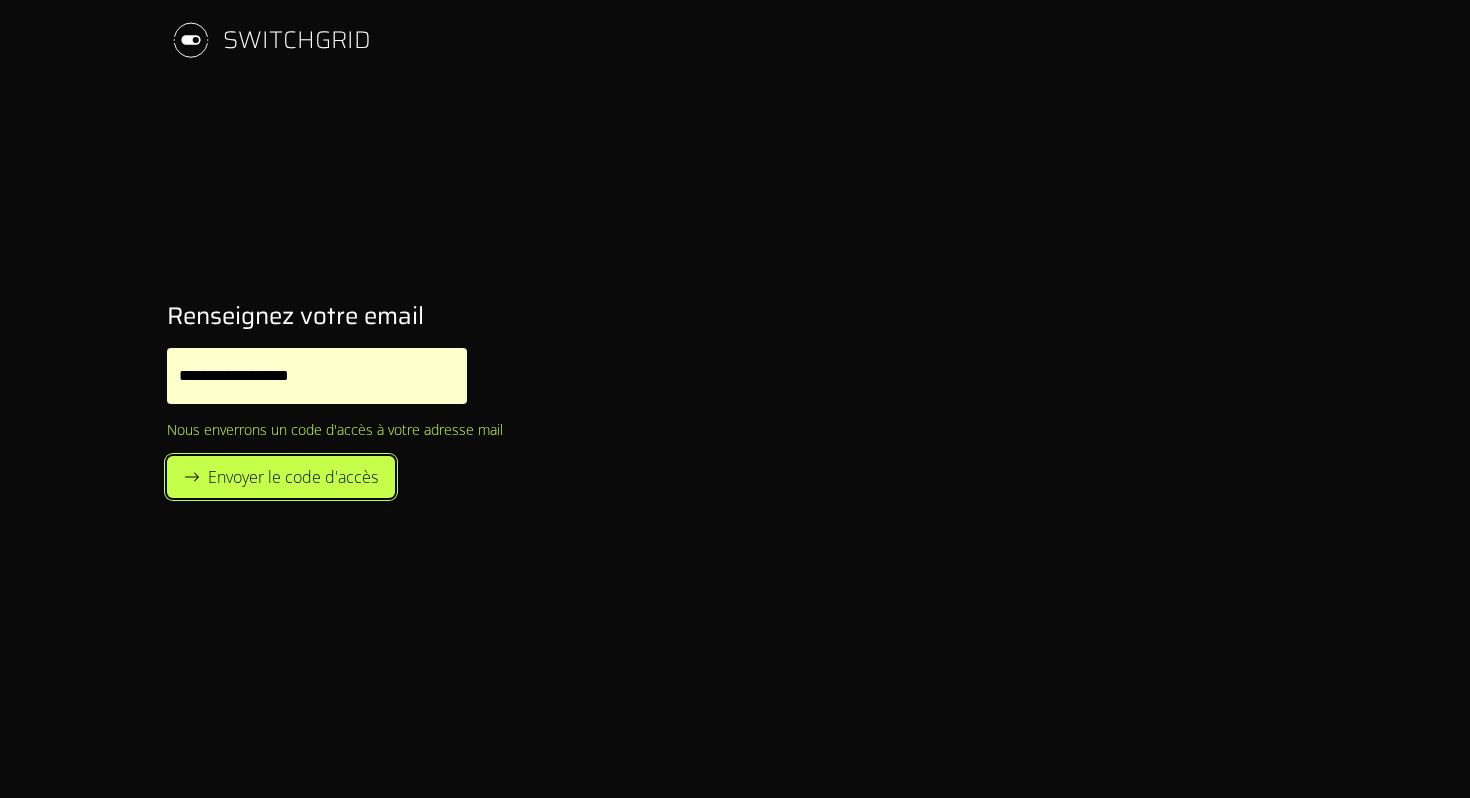 click on "Envoyer le code d'accès" at bounding box center [293, 477] 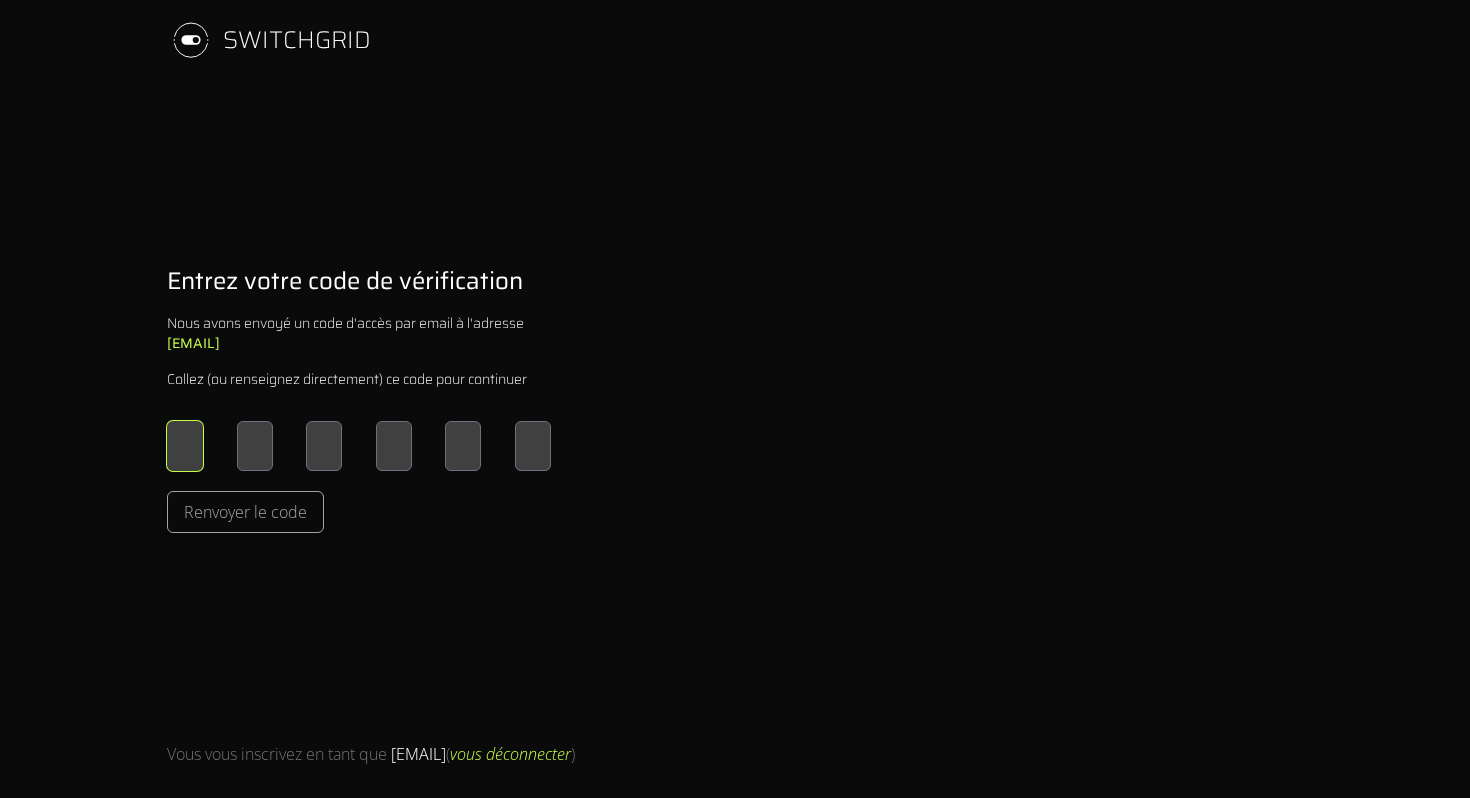 type on "*" 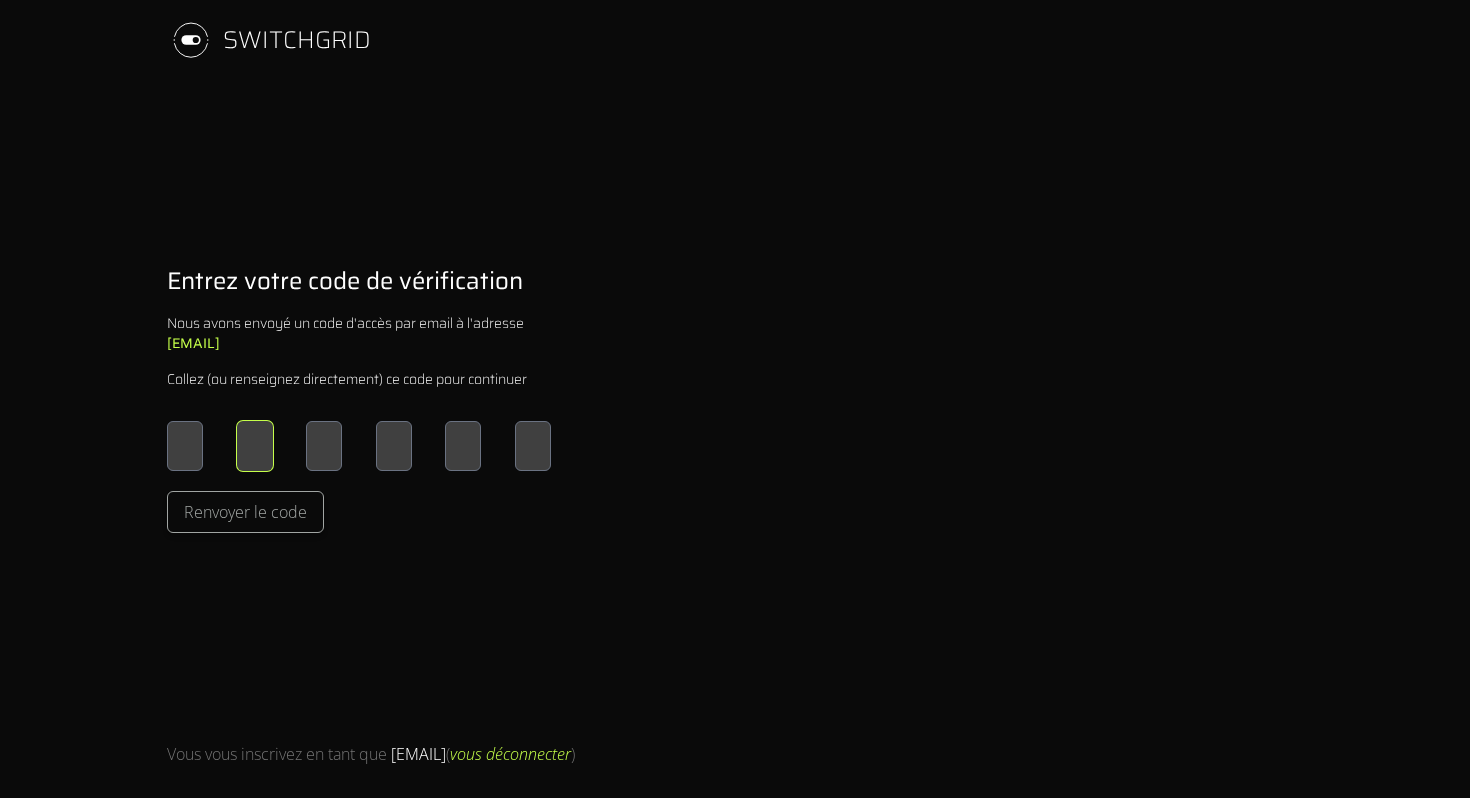 type on "*" 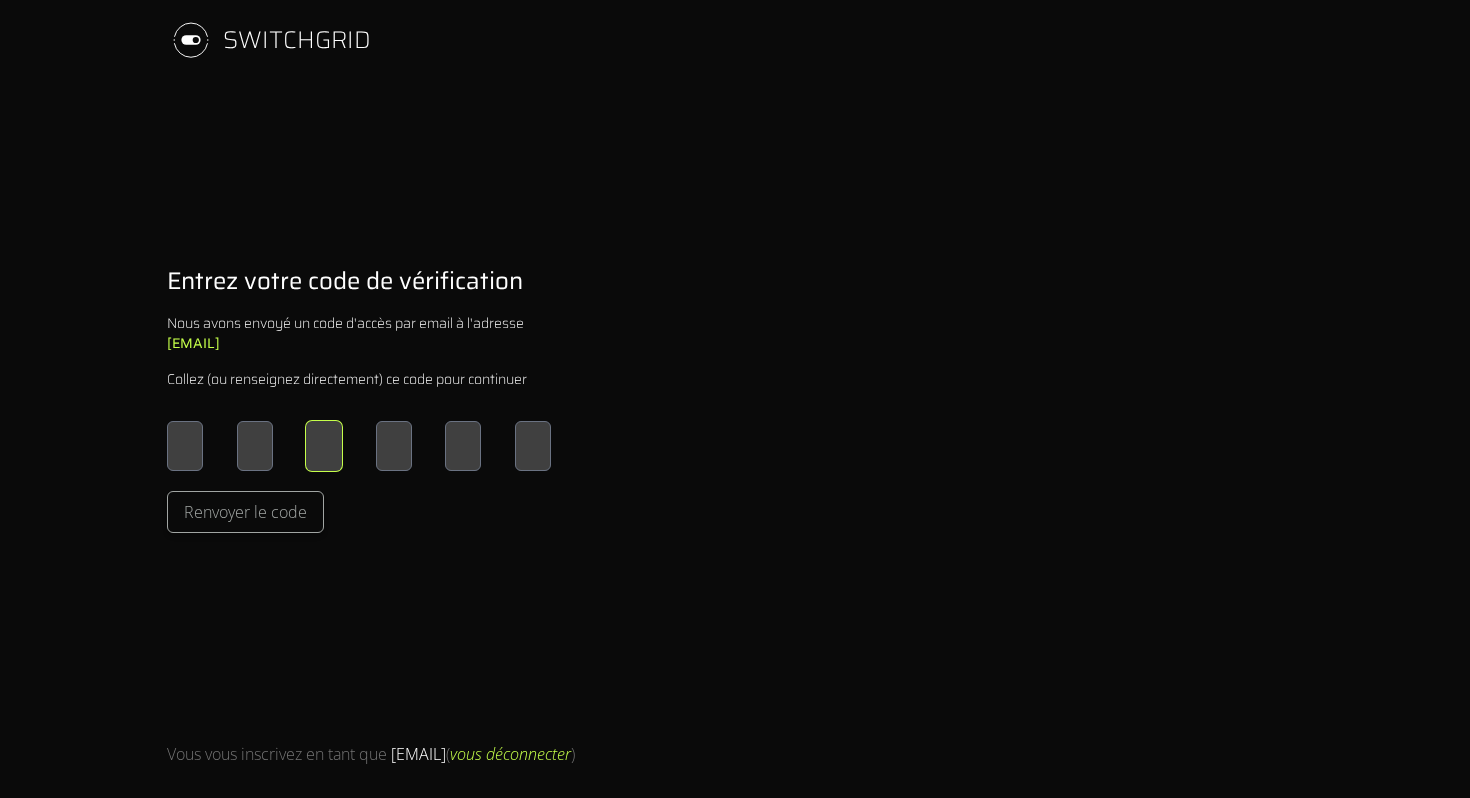 type on "*" 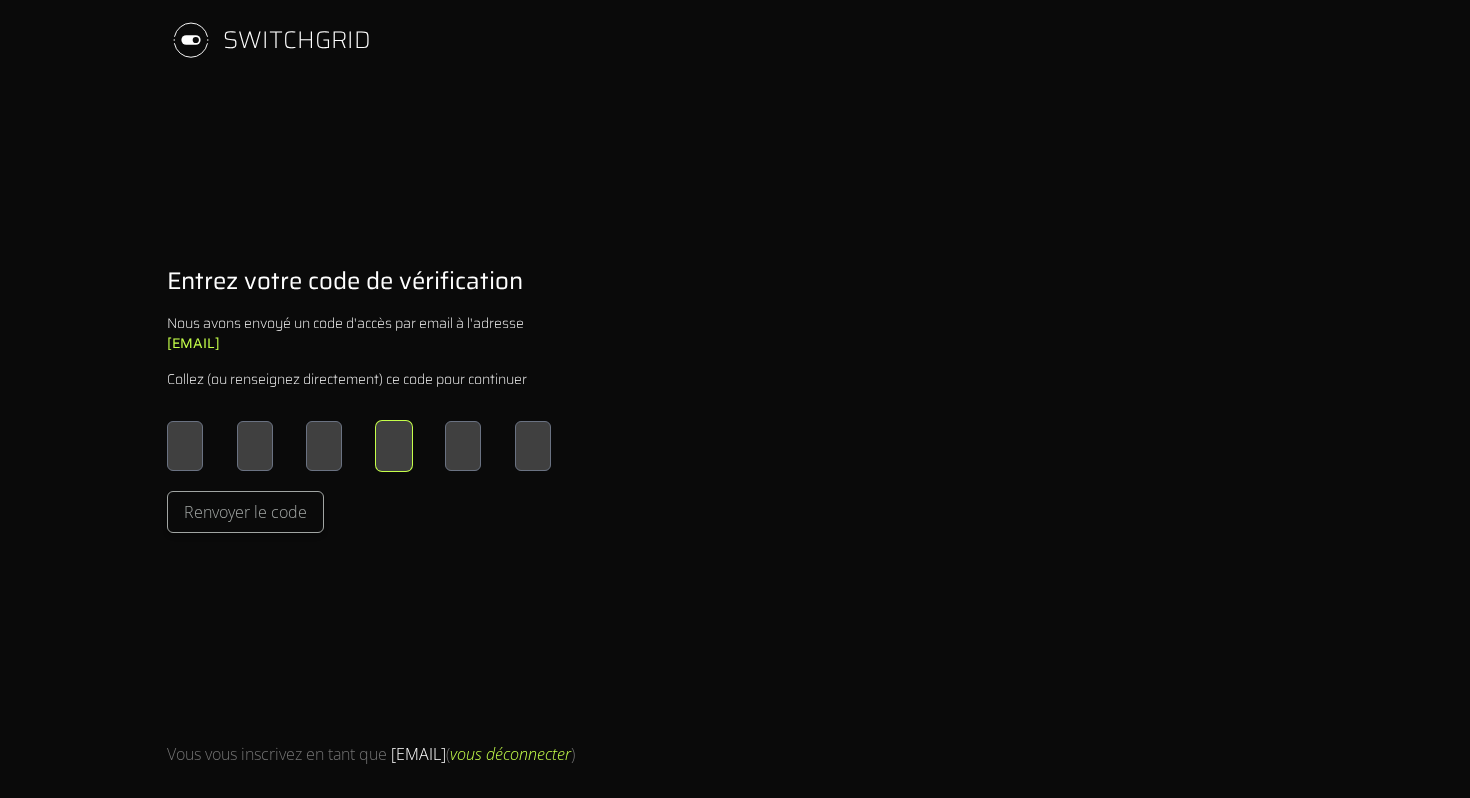 type on "*" 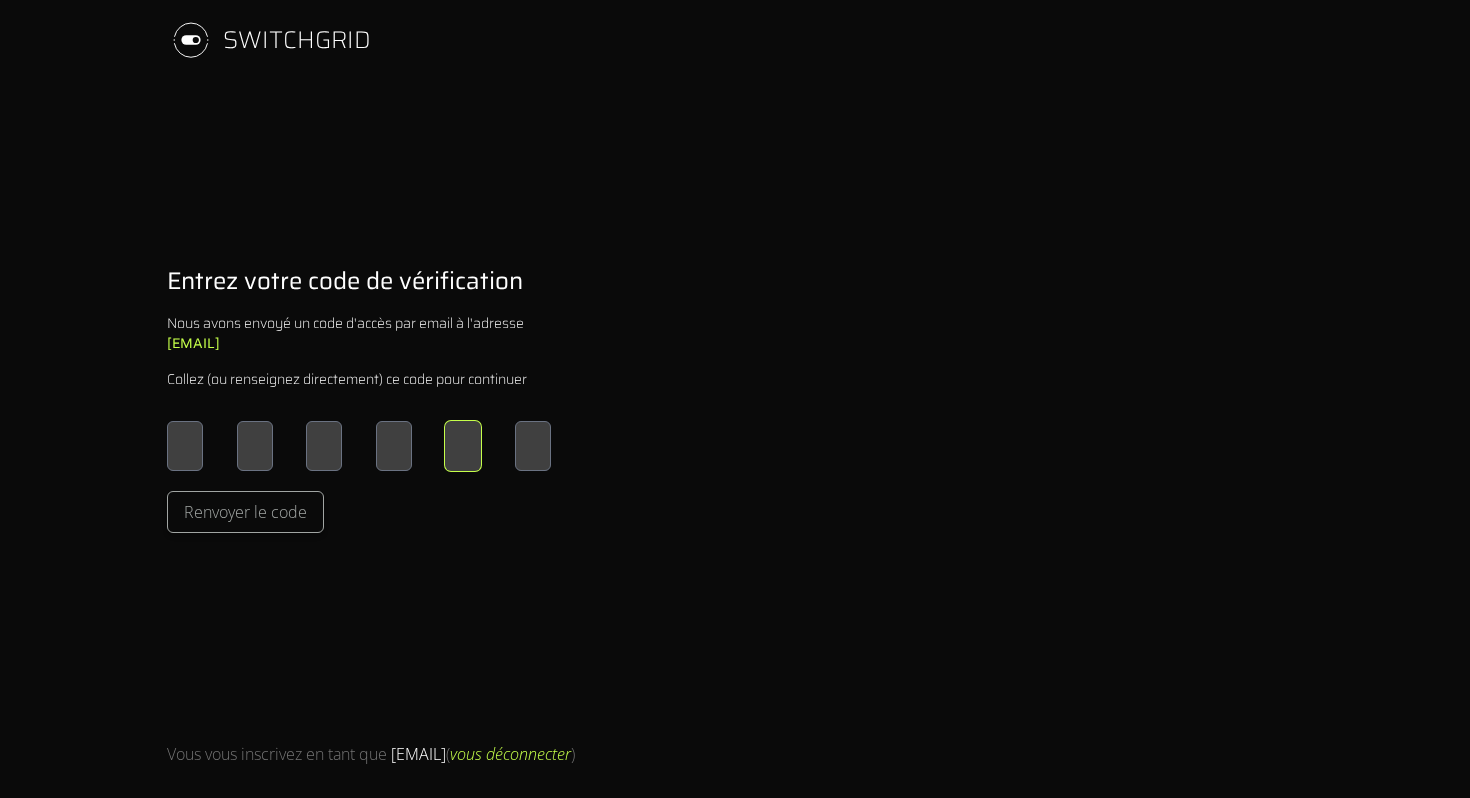 type on "*" 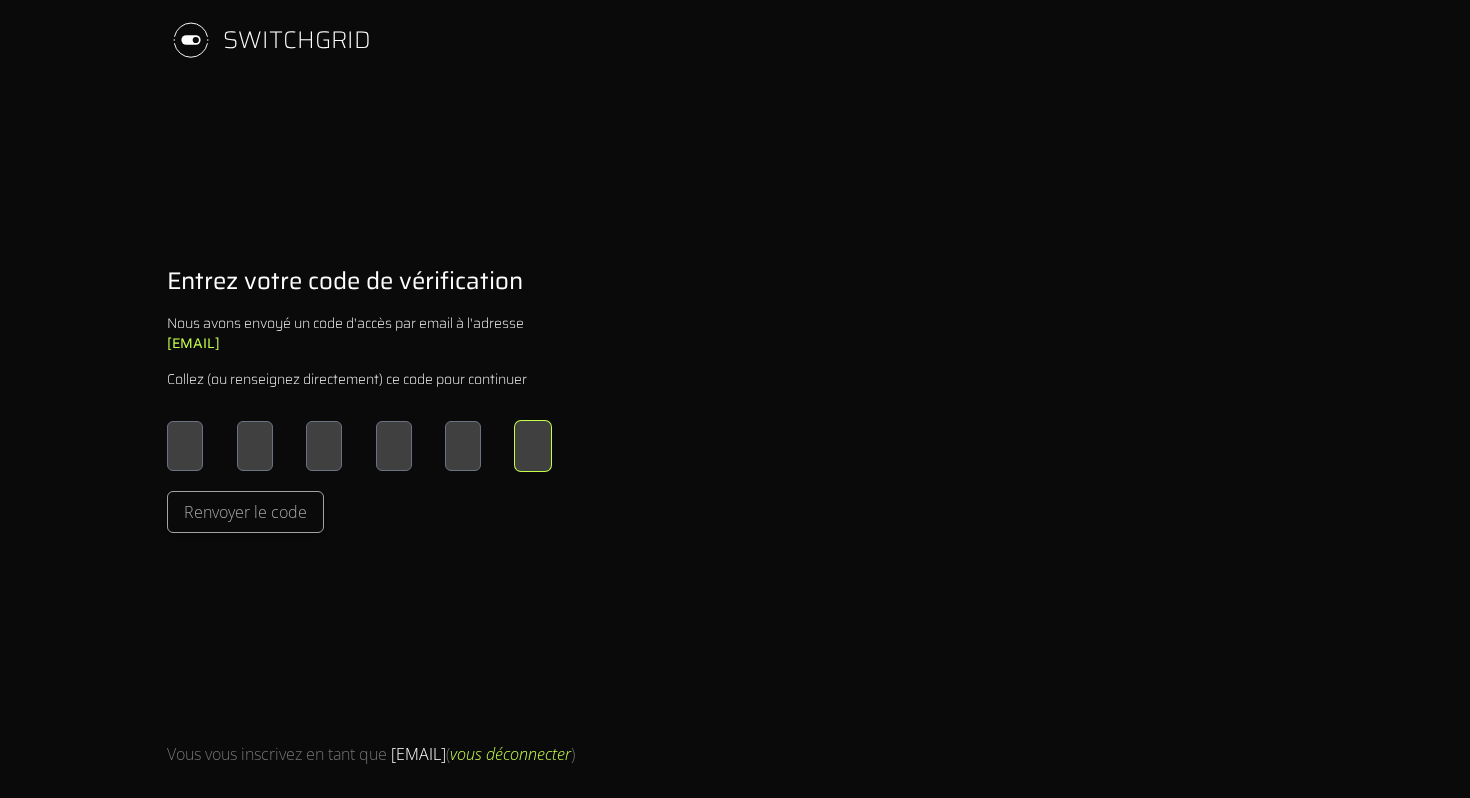 type on "*" 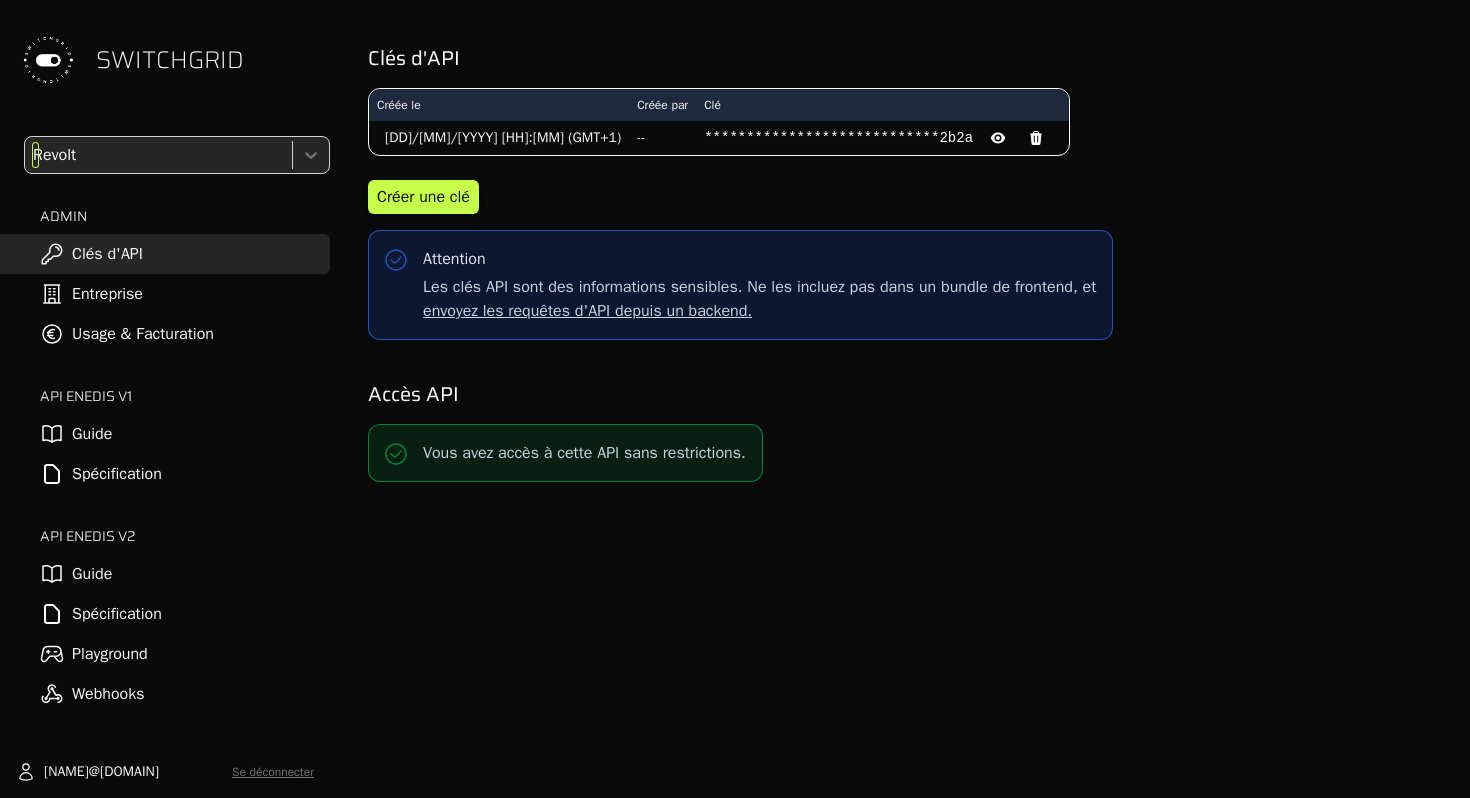 click at bounding box center (311, 155) 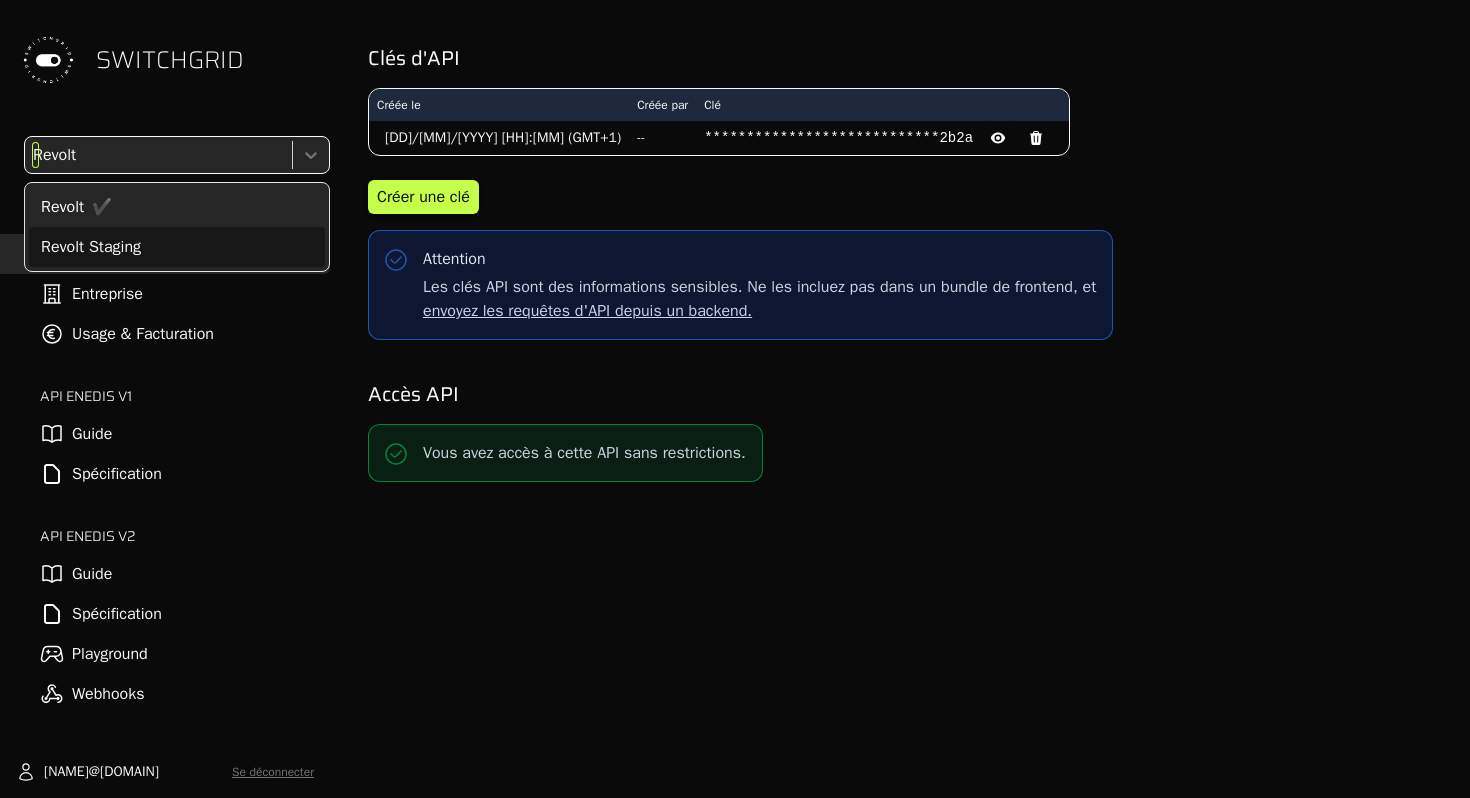 click on "Revolt Staging" at bounding box center (177, 247) 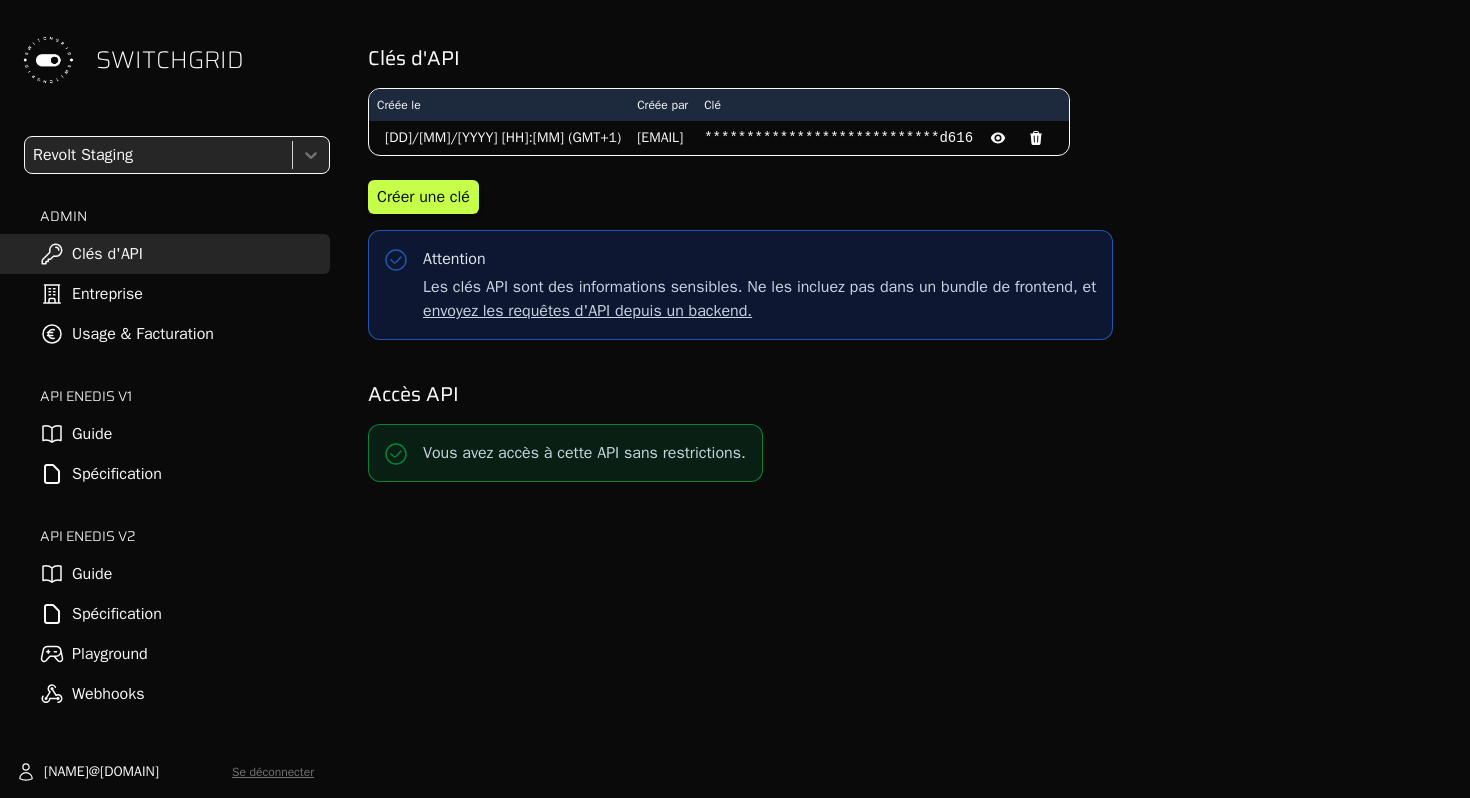 click on "Webhooks" at bounding box center (165, 694) 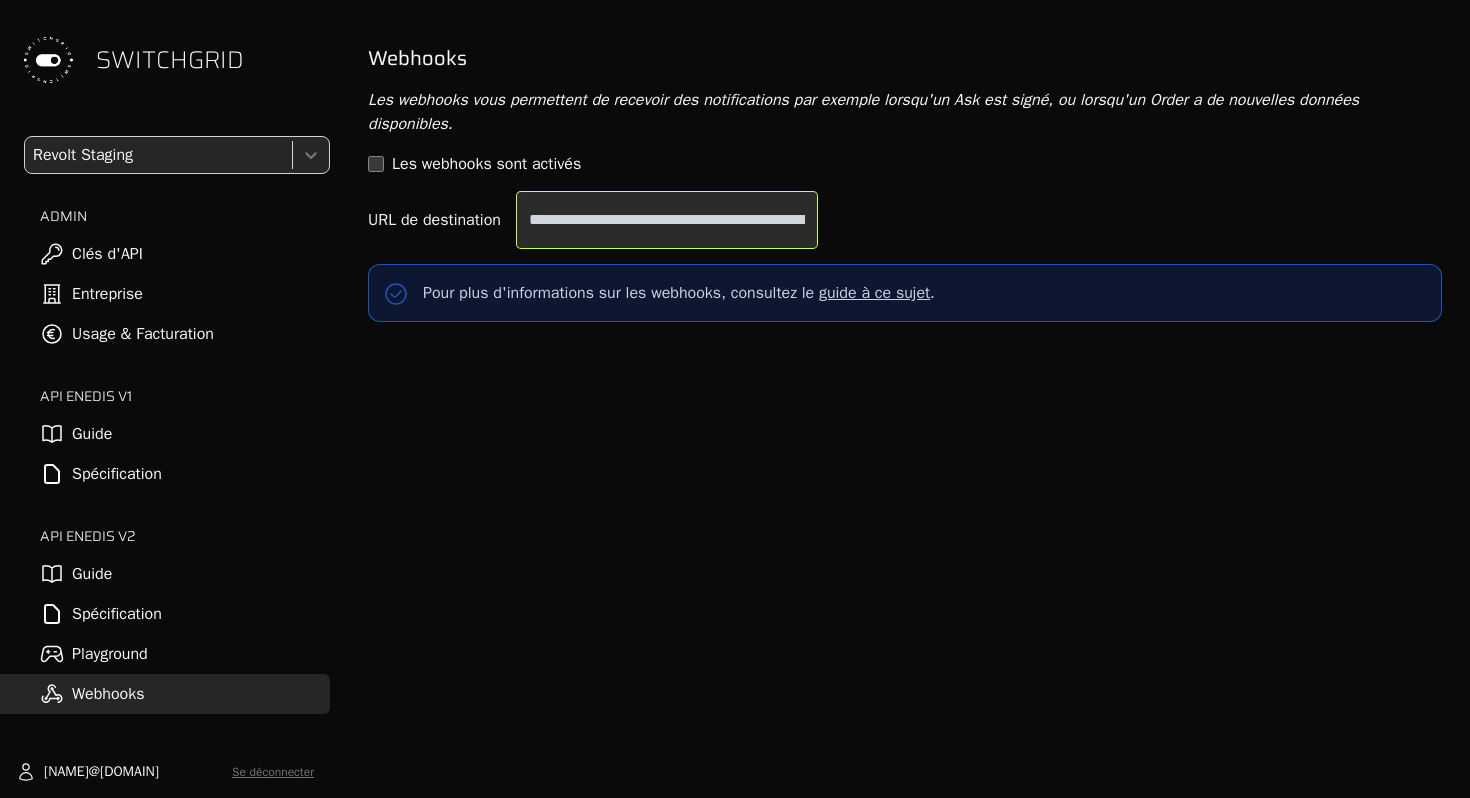 click on "**********" at bounding box center (667, 220) 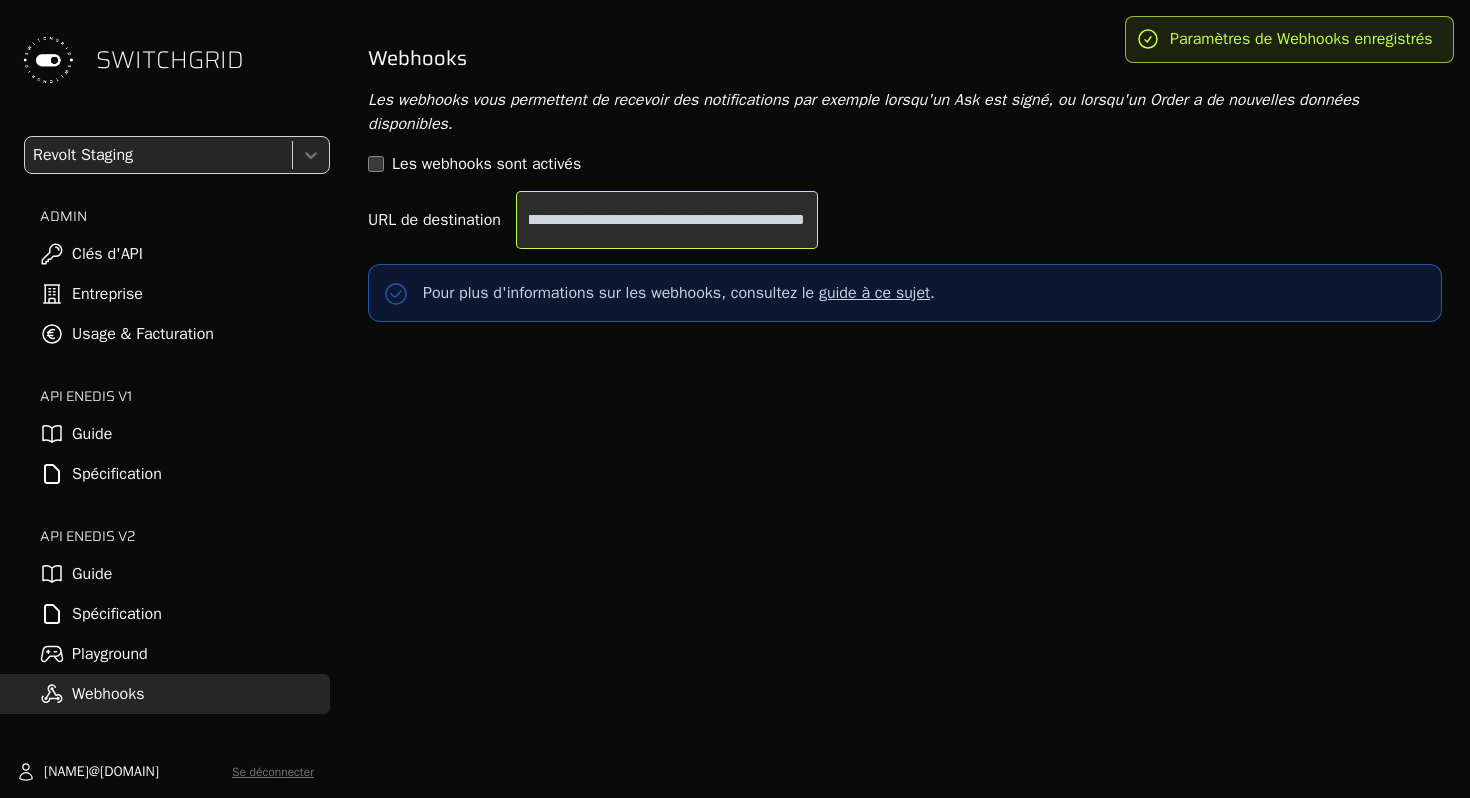 scroll, scrollTop: 0, scrollLeft: 409, axis: horizontal 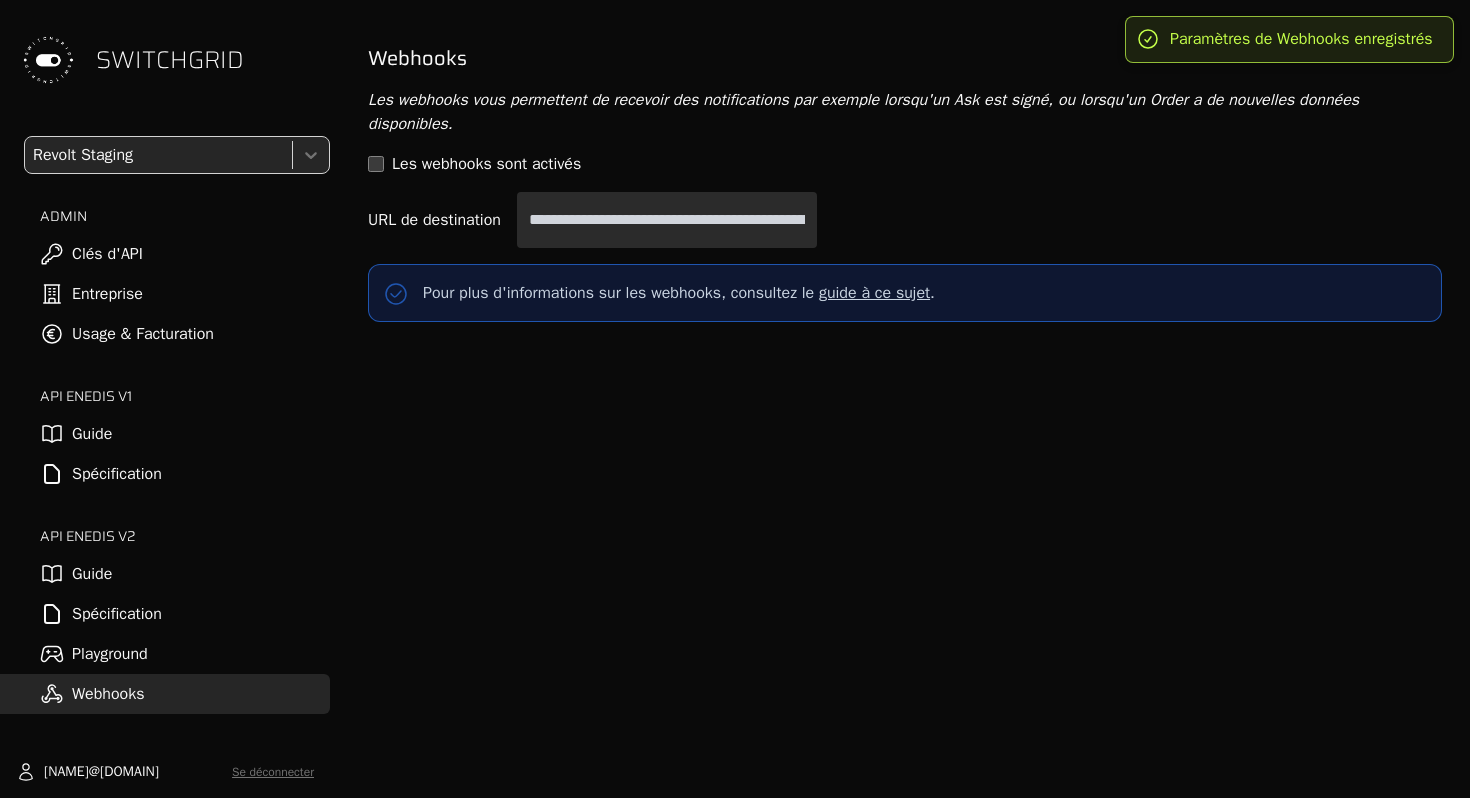 click on "**********" at bounding box center [905, 399] 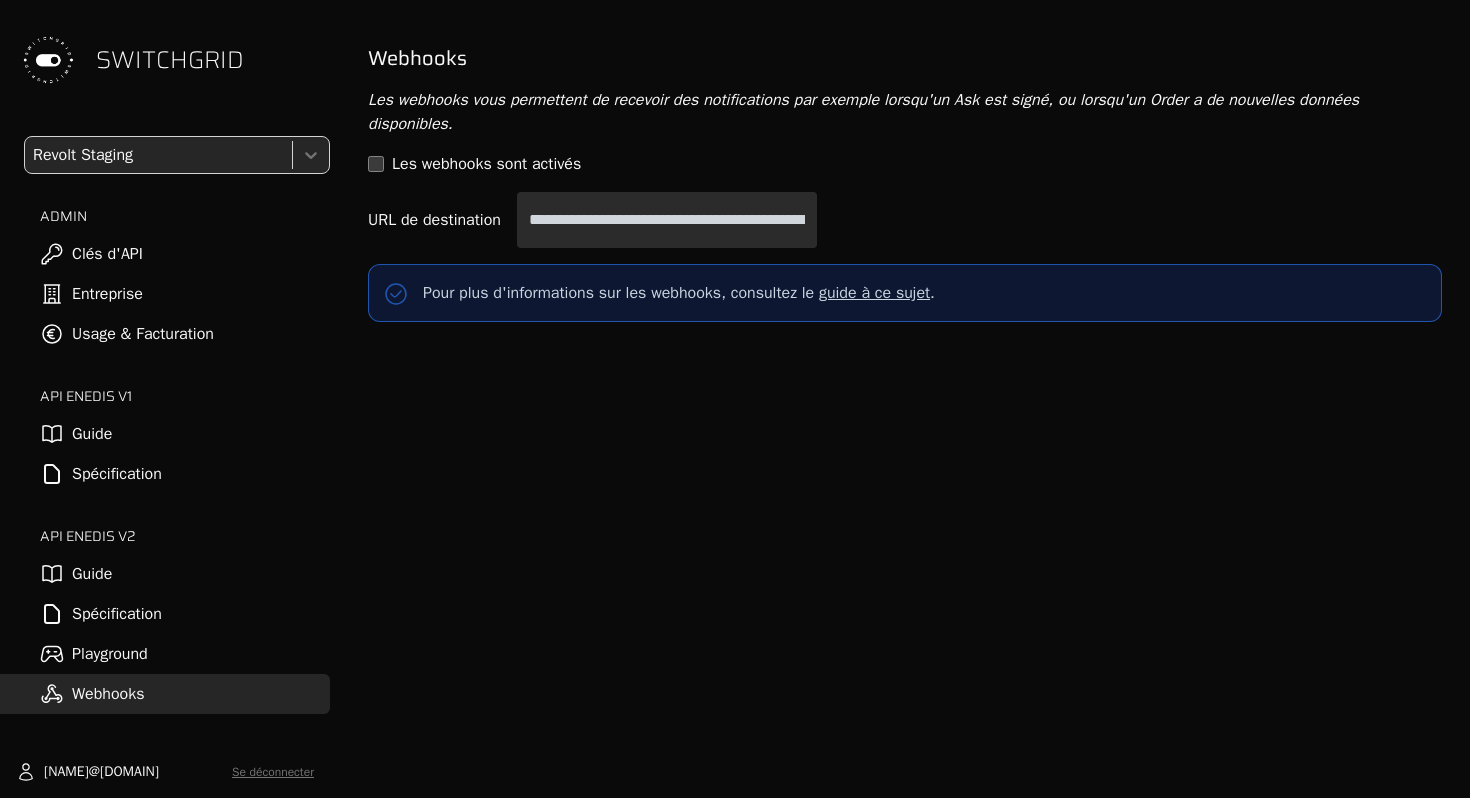 click on "Playground" at bounding box center [165, 654] 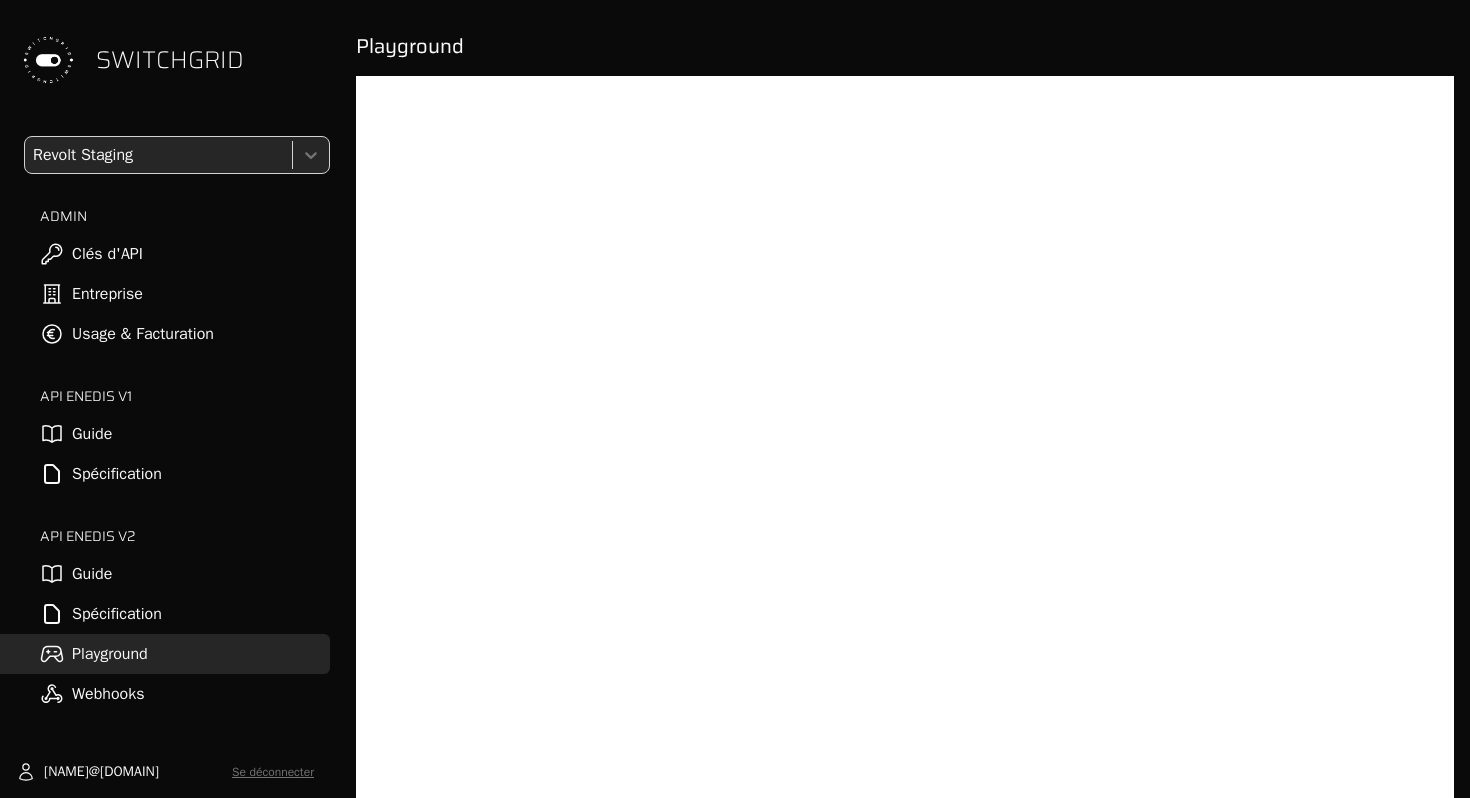click on "Webhooks" at bounding box center (165, 694) 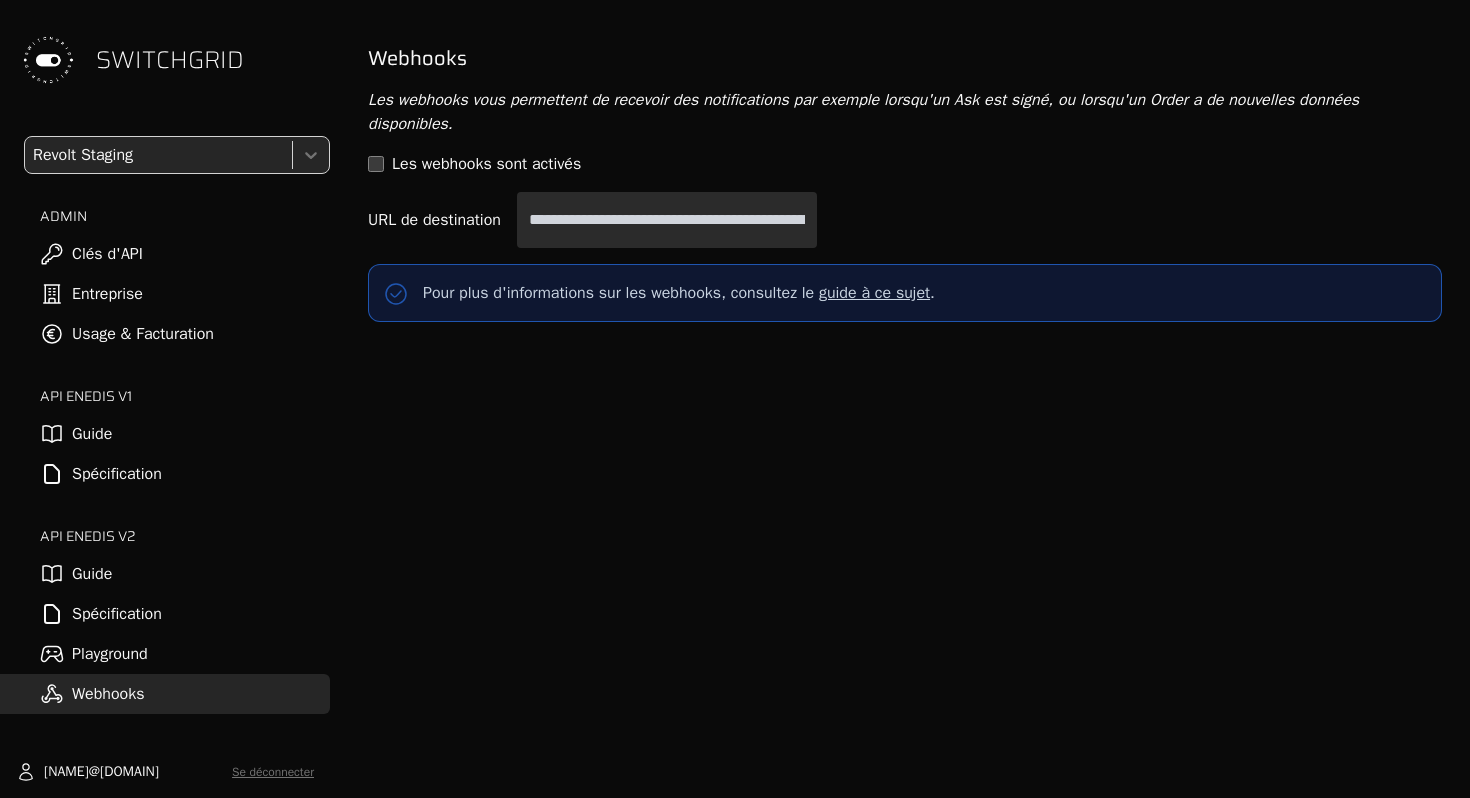 click on "**********" at bounding box center [905, 399] 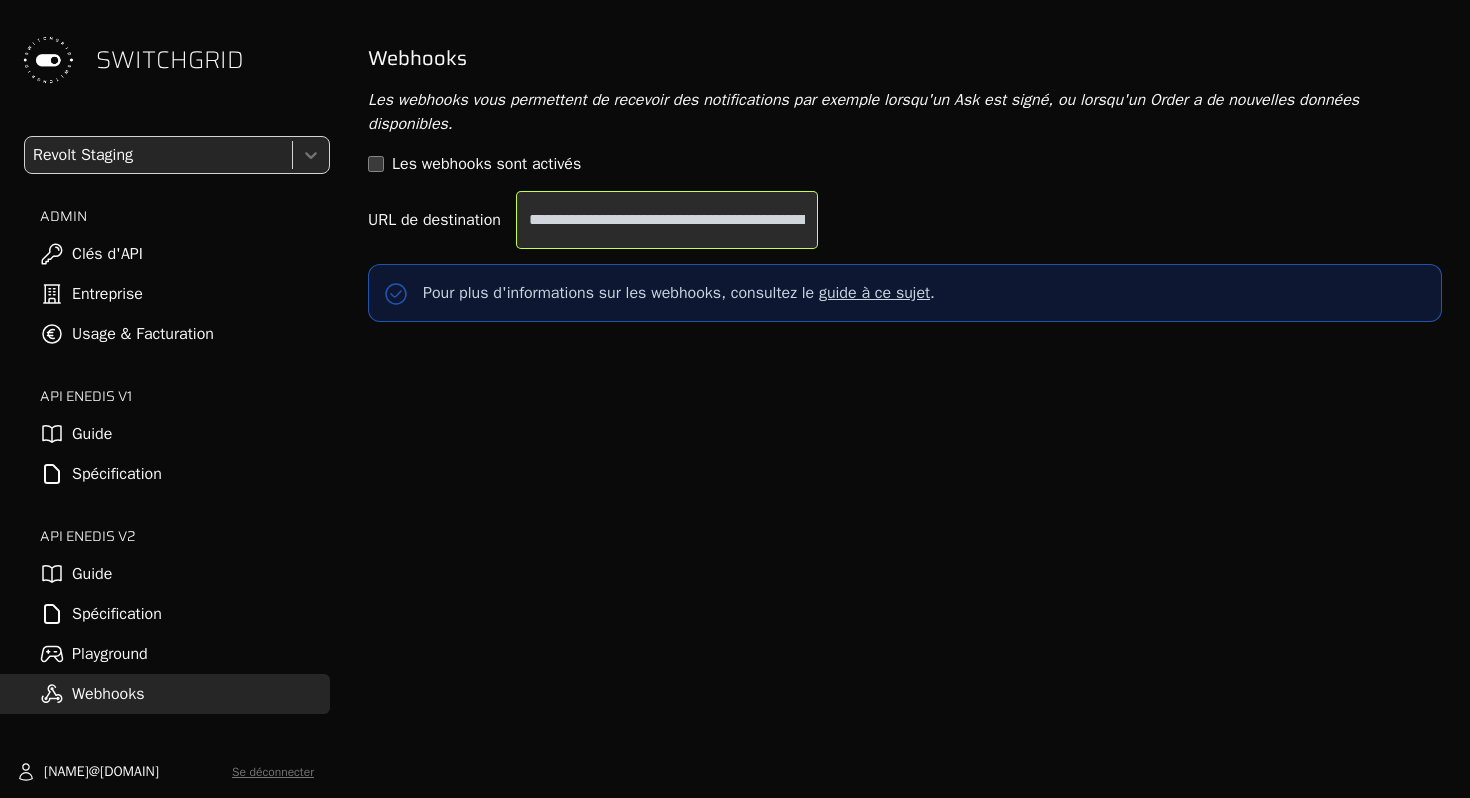 scroll, scrollTop: 0, scrollLeft: 409, axis: horizontal 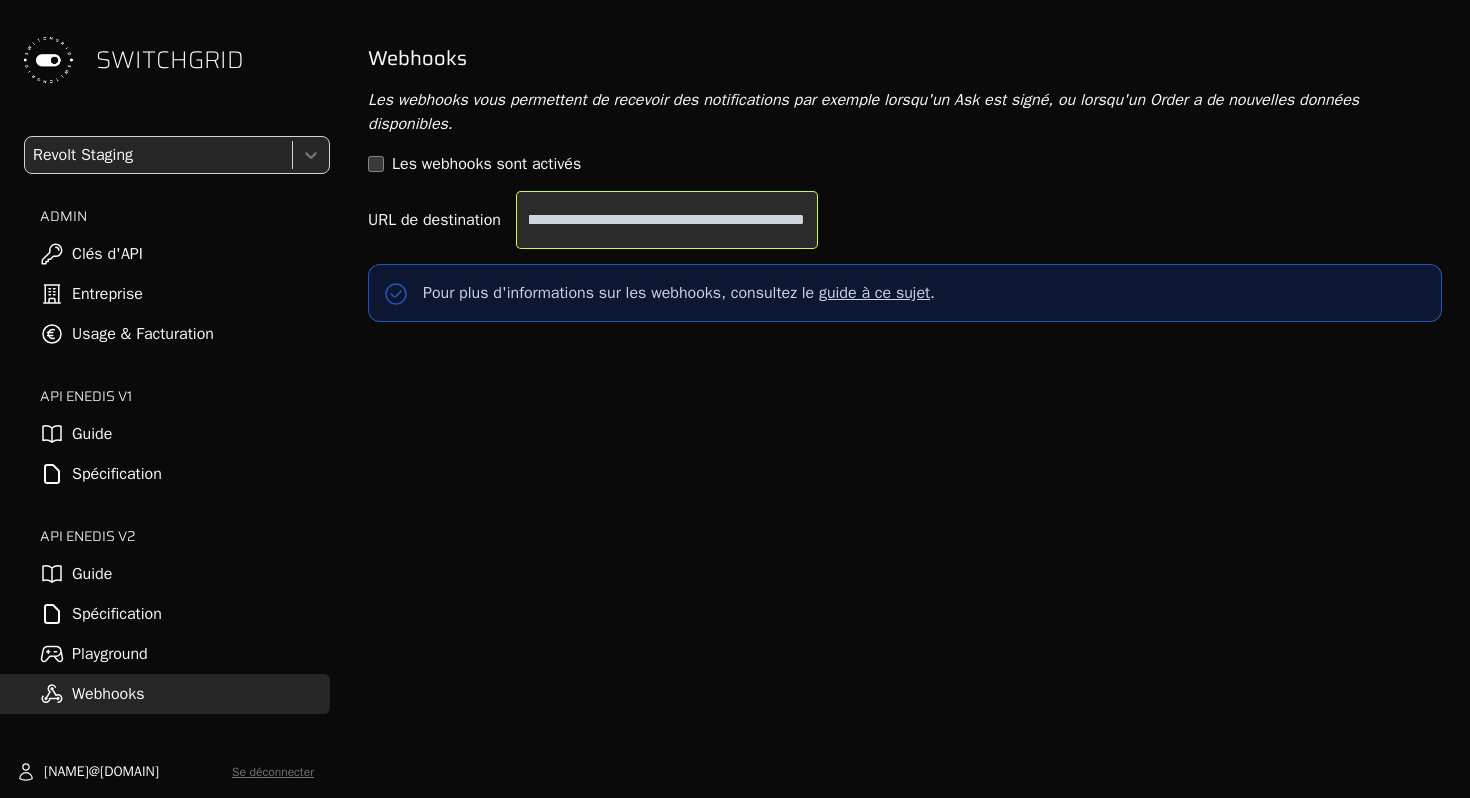 drag, startPoint x: 602, startPoint y: 219, endPoint x: 941, endPoint y: 215, distance: 339.0236 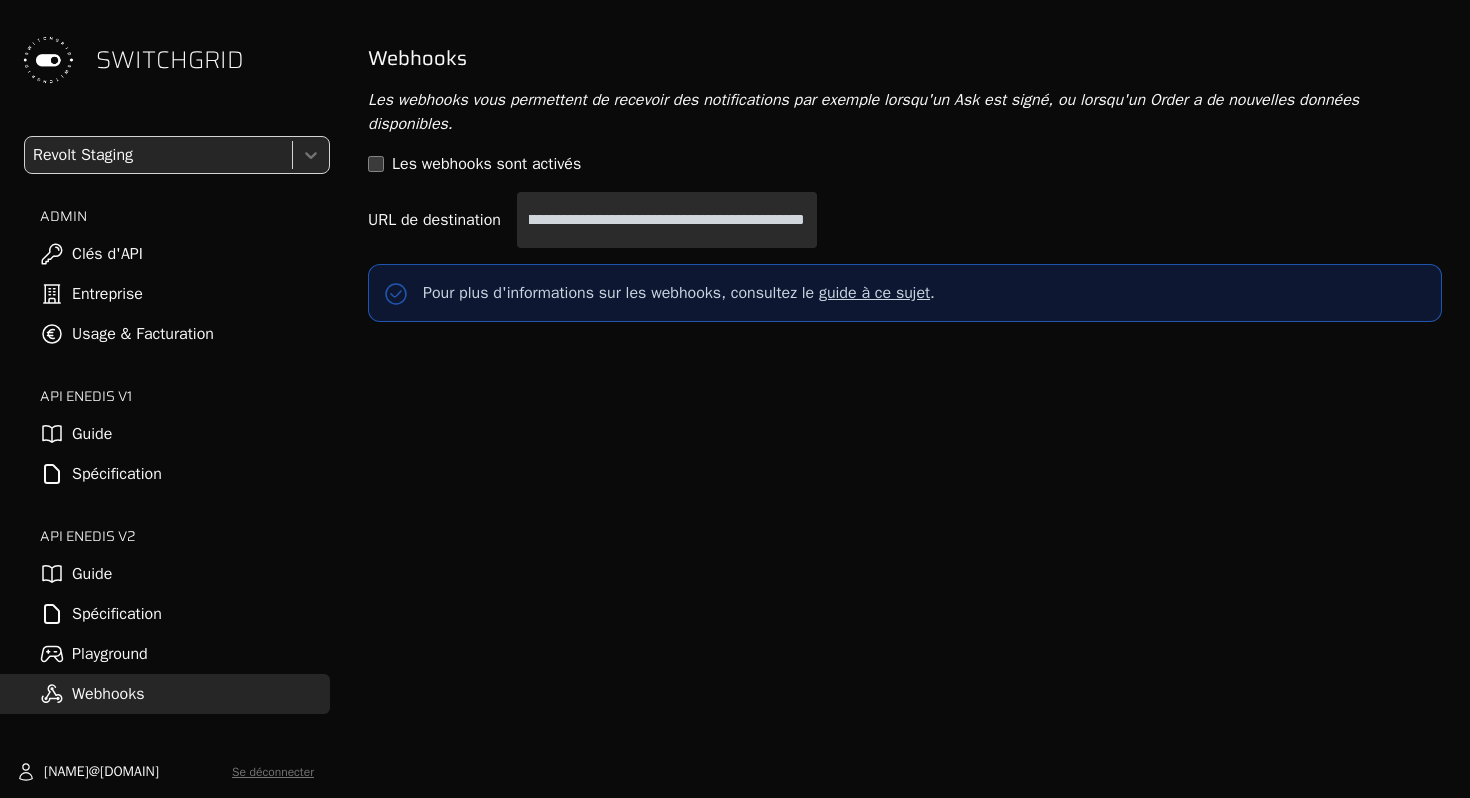 scroll, scrollTop: 0, scrollLeft: 0, axis: both 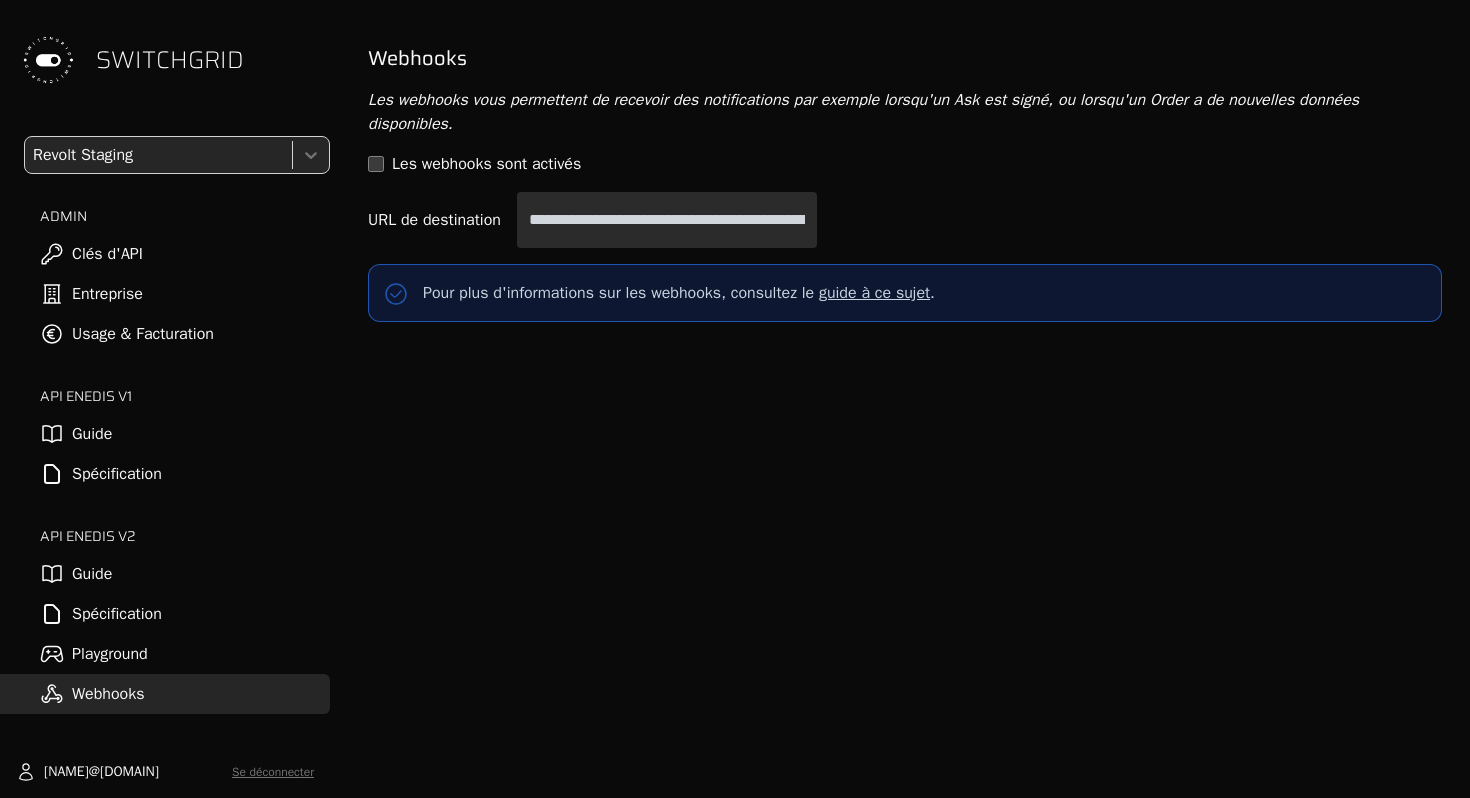 click on "**********" at bounding box center [905, 399] 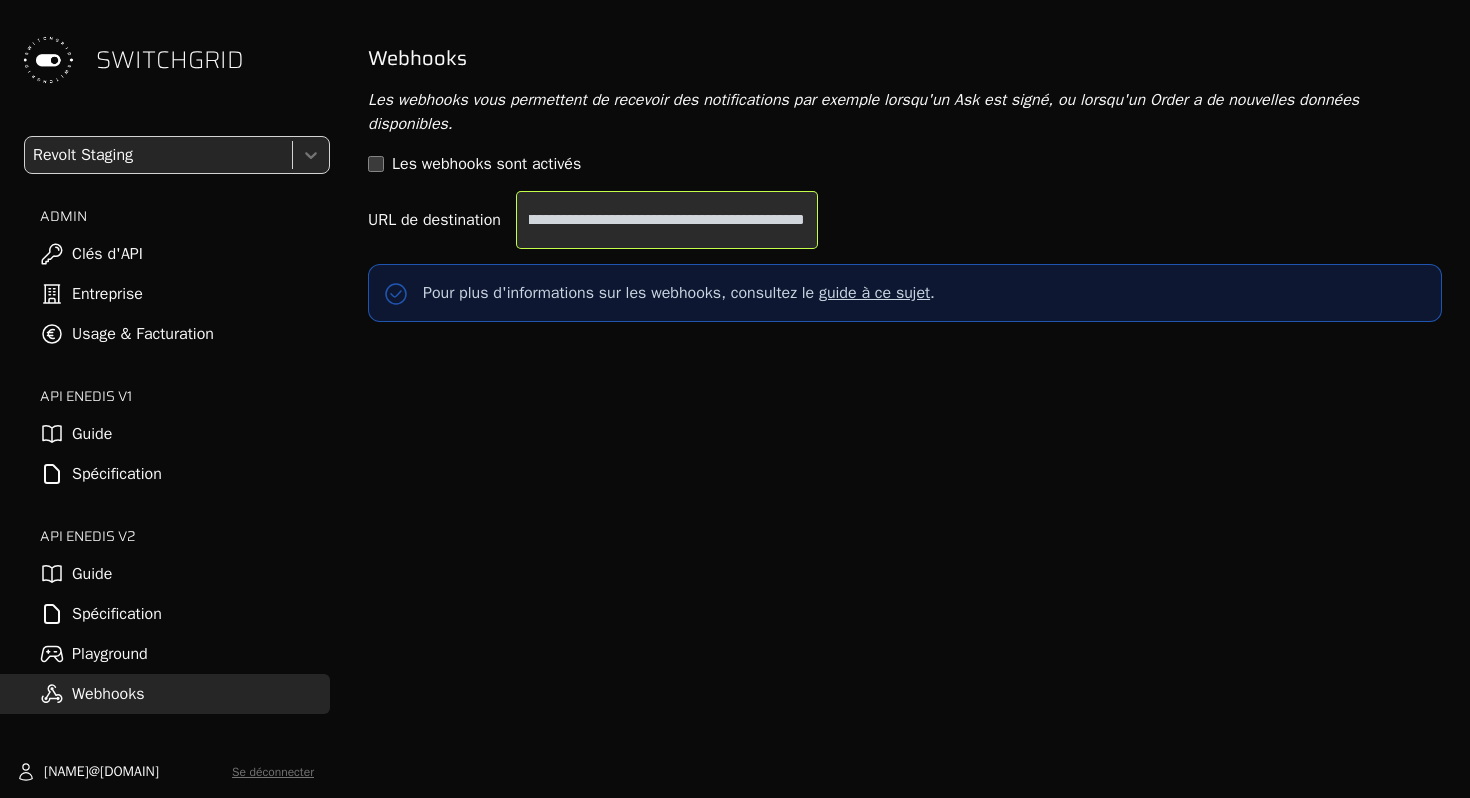 scroll, scrollTop: 0, scrollLeft: 409, axis: horizontal 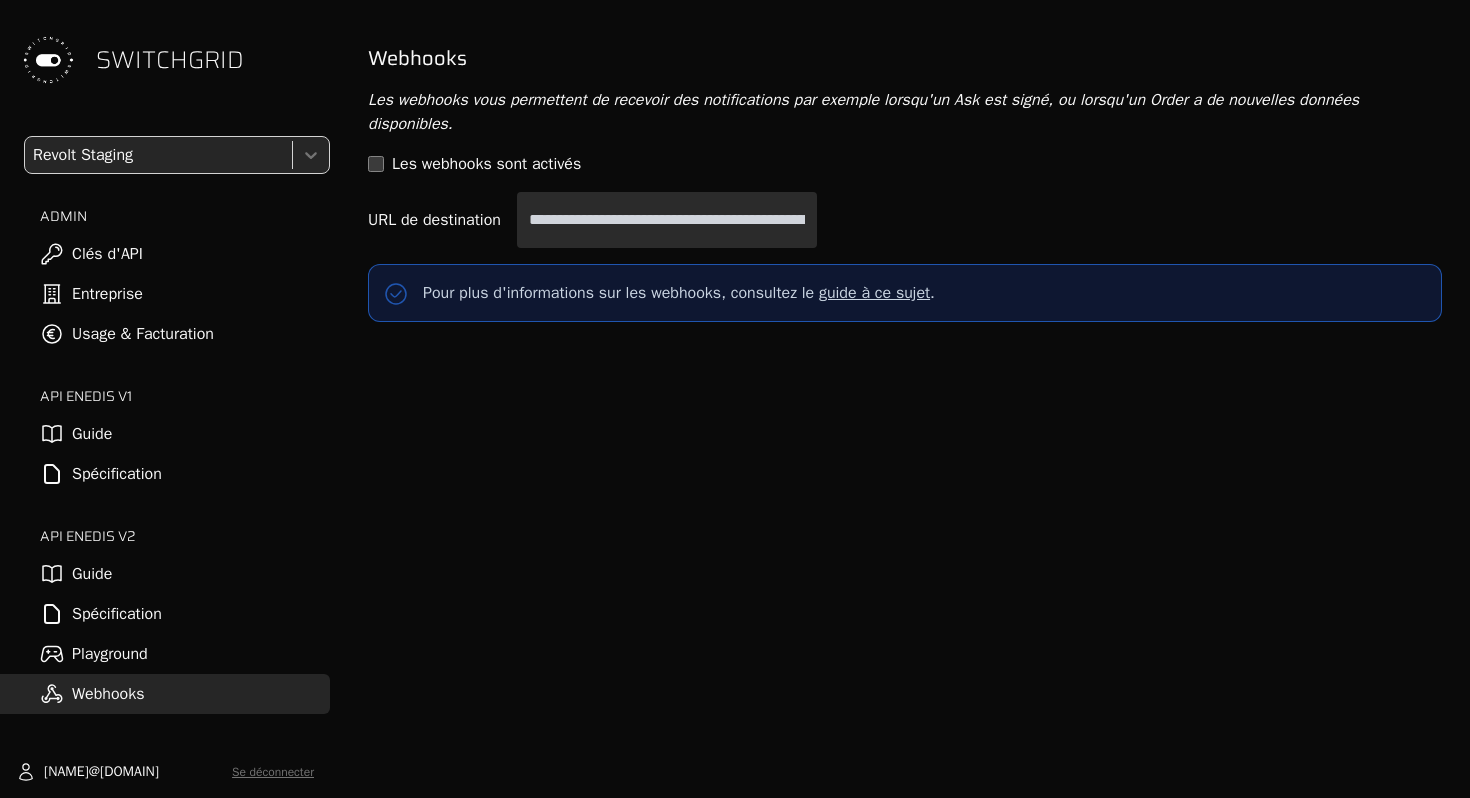 click on "**********" at bounding box center (905, 399) 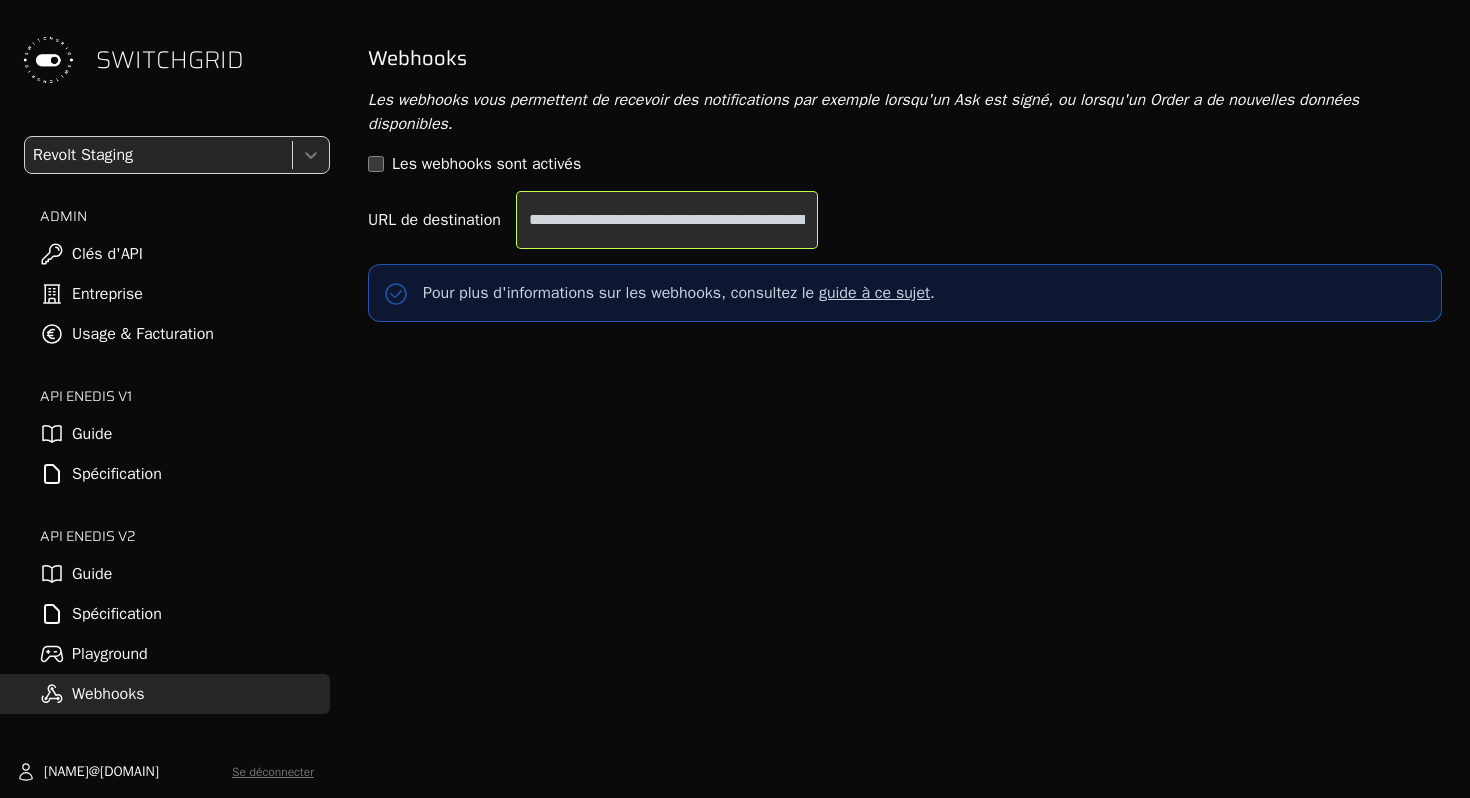 drag, startPoint x: 584, startPoint y: 224, endPoint x: 790, endPoint y: 225, distance: 206.00243 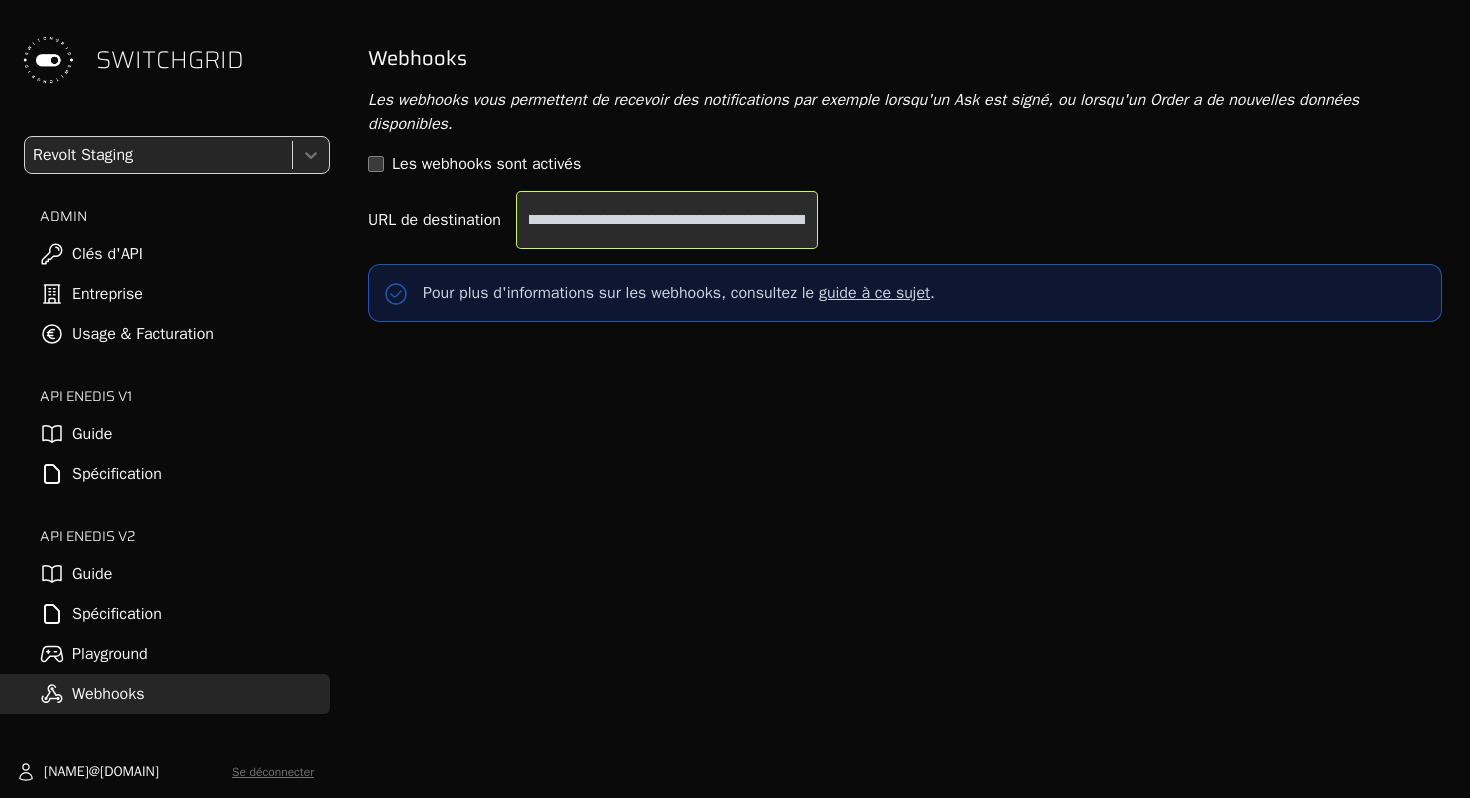 scroll, scrollTop: 0, scrollLeft: 409, axis: horizontal 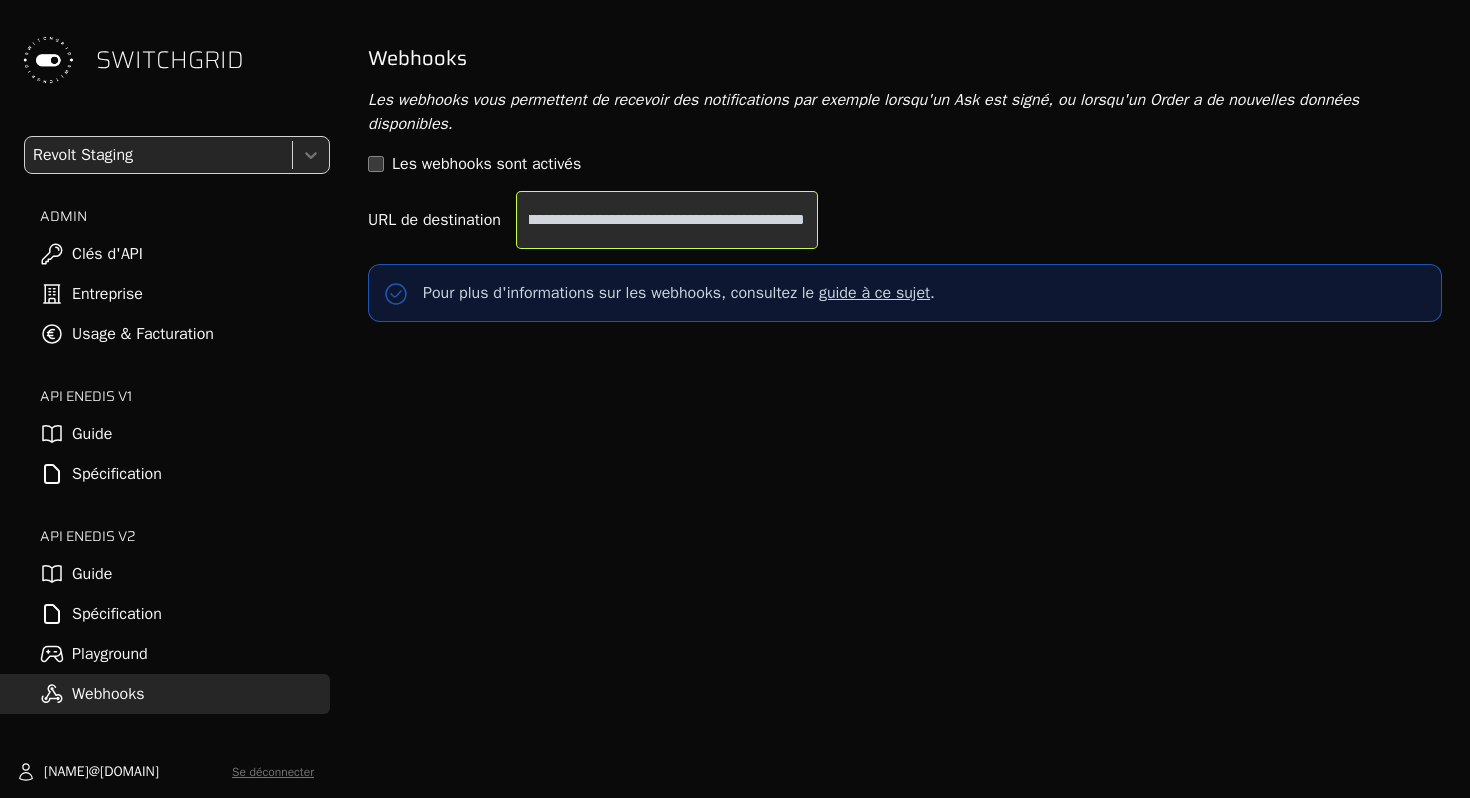 drag, startPoint x: 583, startPoint y: 221, endPoint x: 624, endPoint y: 215, distance: 41.4367 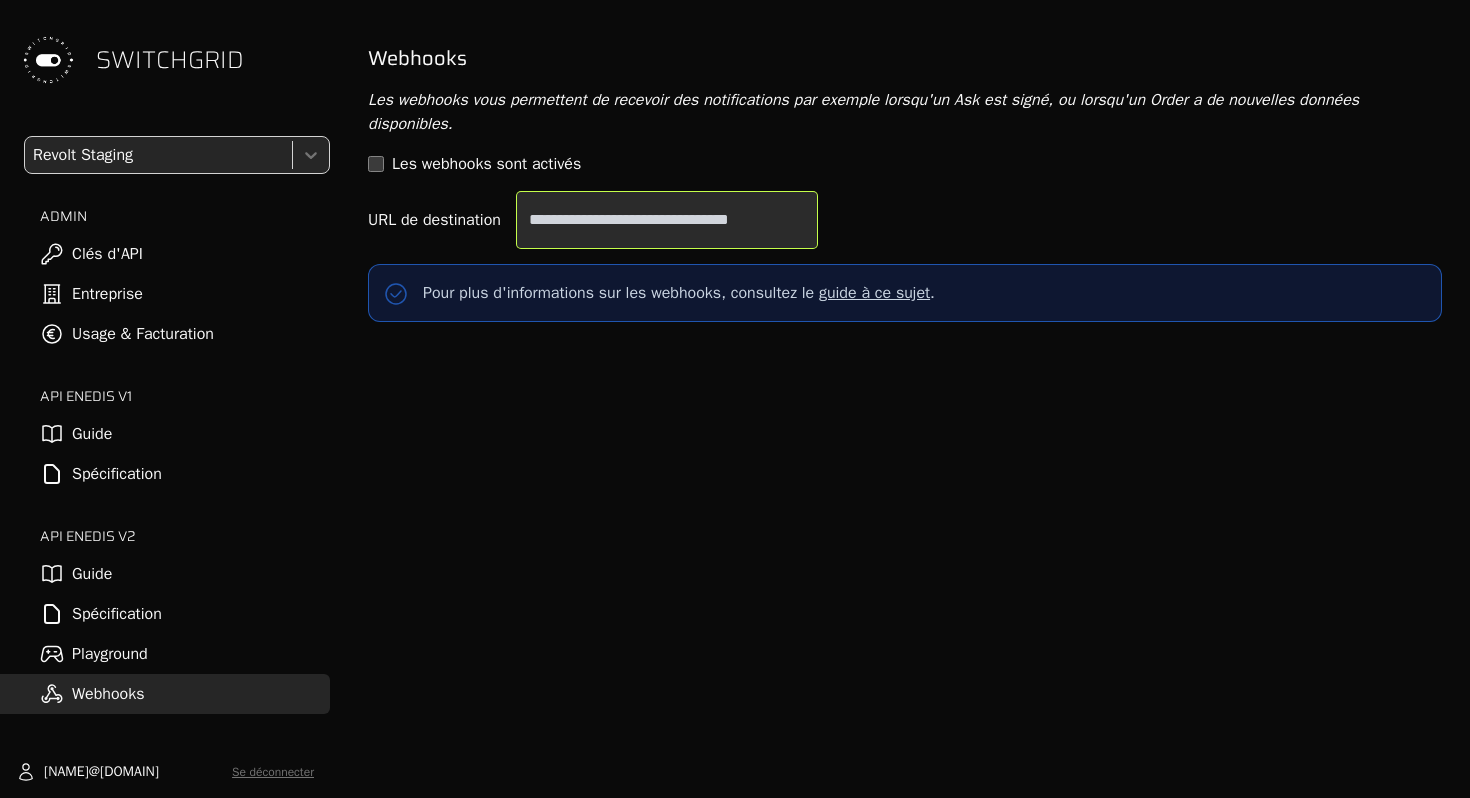 scroll, scrollTop: 0, scrollLeft: 0, axis: both 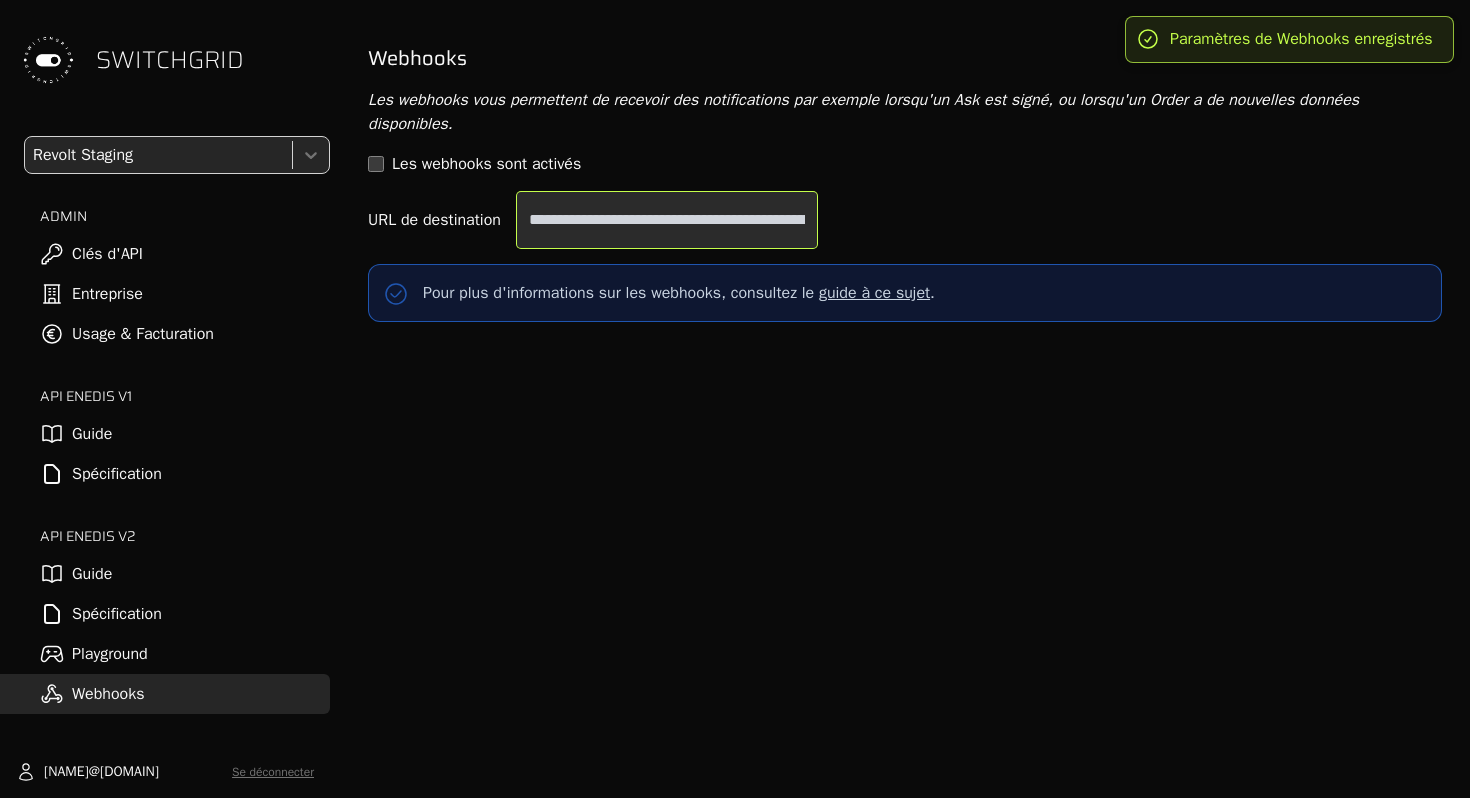 type on "**********" 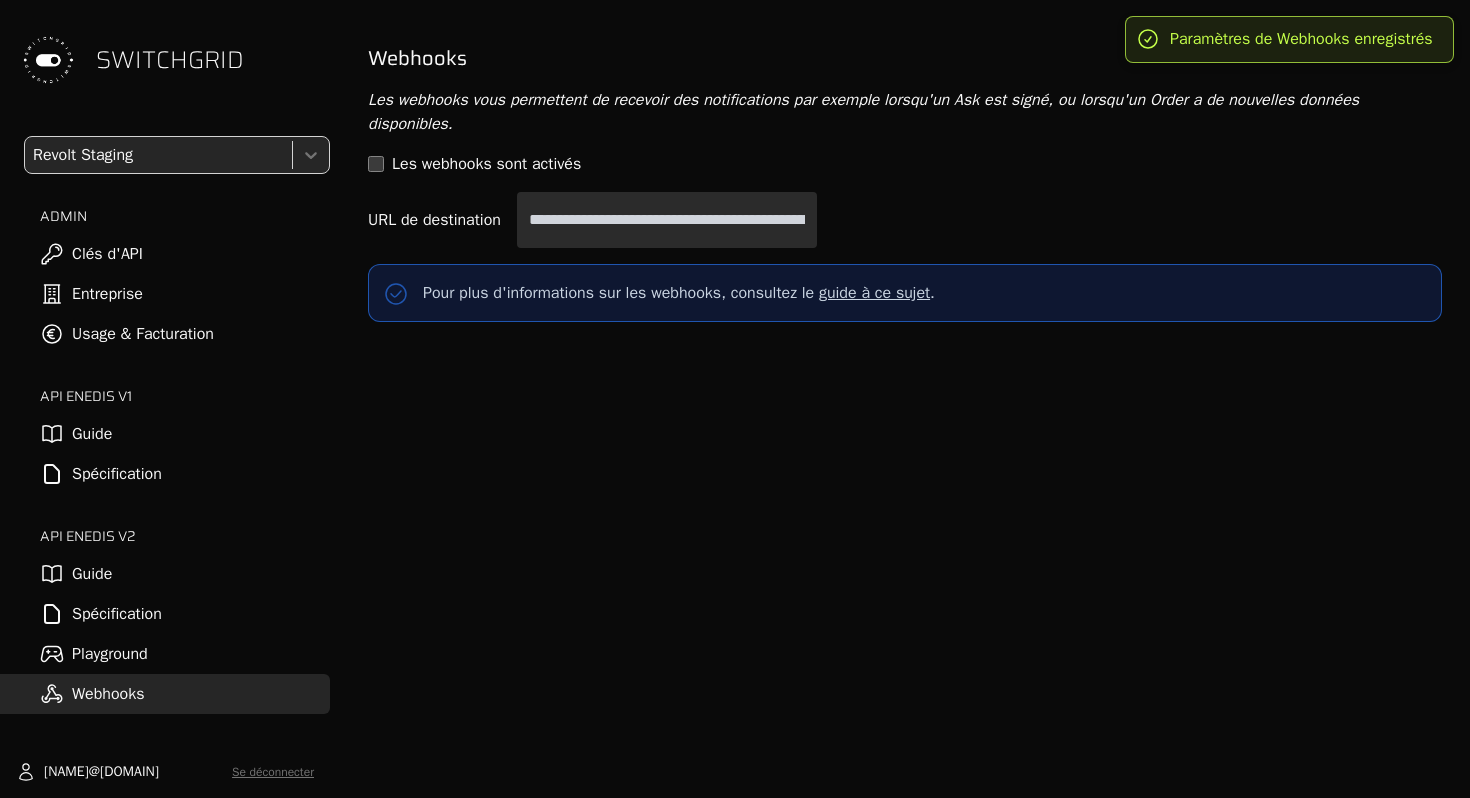 click on "**********" at bounding box center [905, 399] 